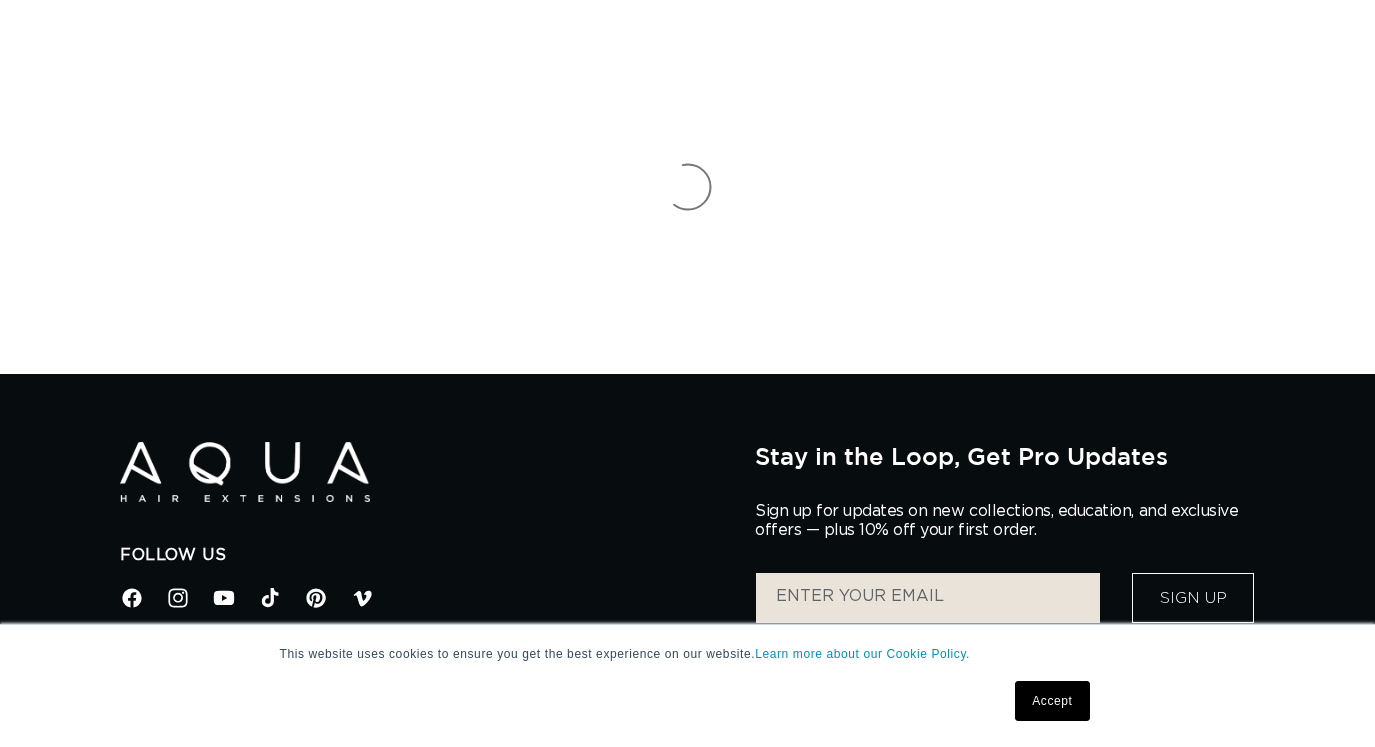 scroll, scrollTop: 0, scrollLeft: 0, axis: both 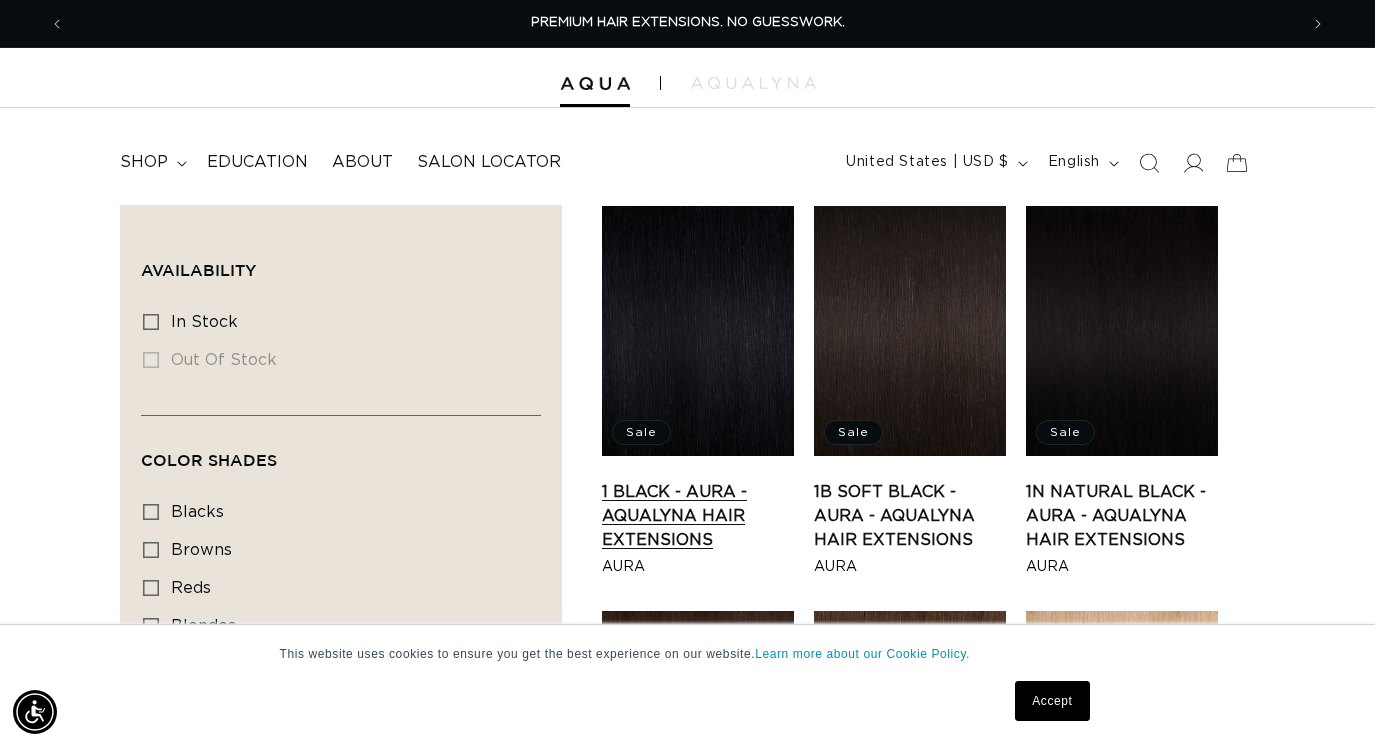 click on "1 Black - Aura - AquaLyna Hair Extensions" at bounding box center (698, 516) 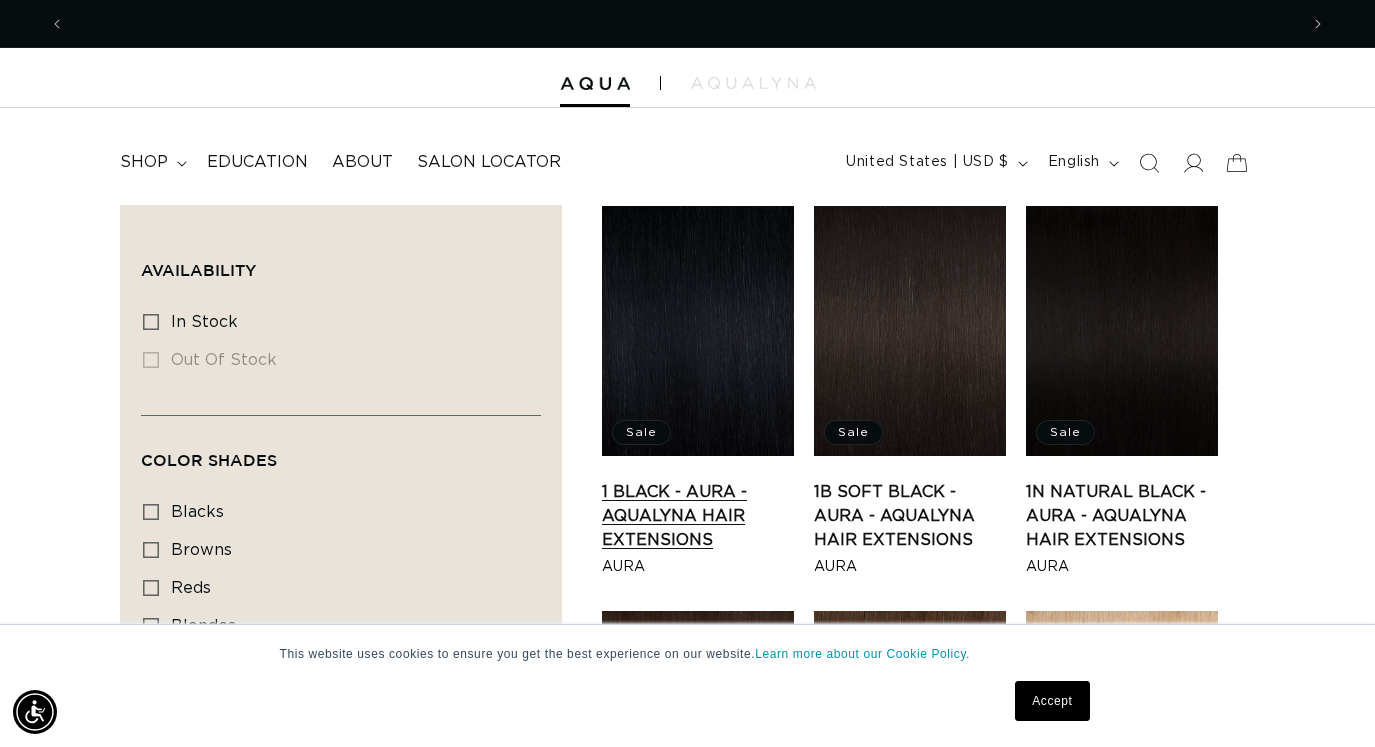 scroll, scrollTop: 0, scrollLeft: 1233, axis: horizontal 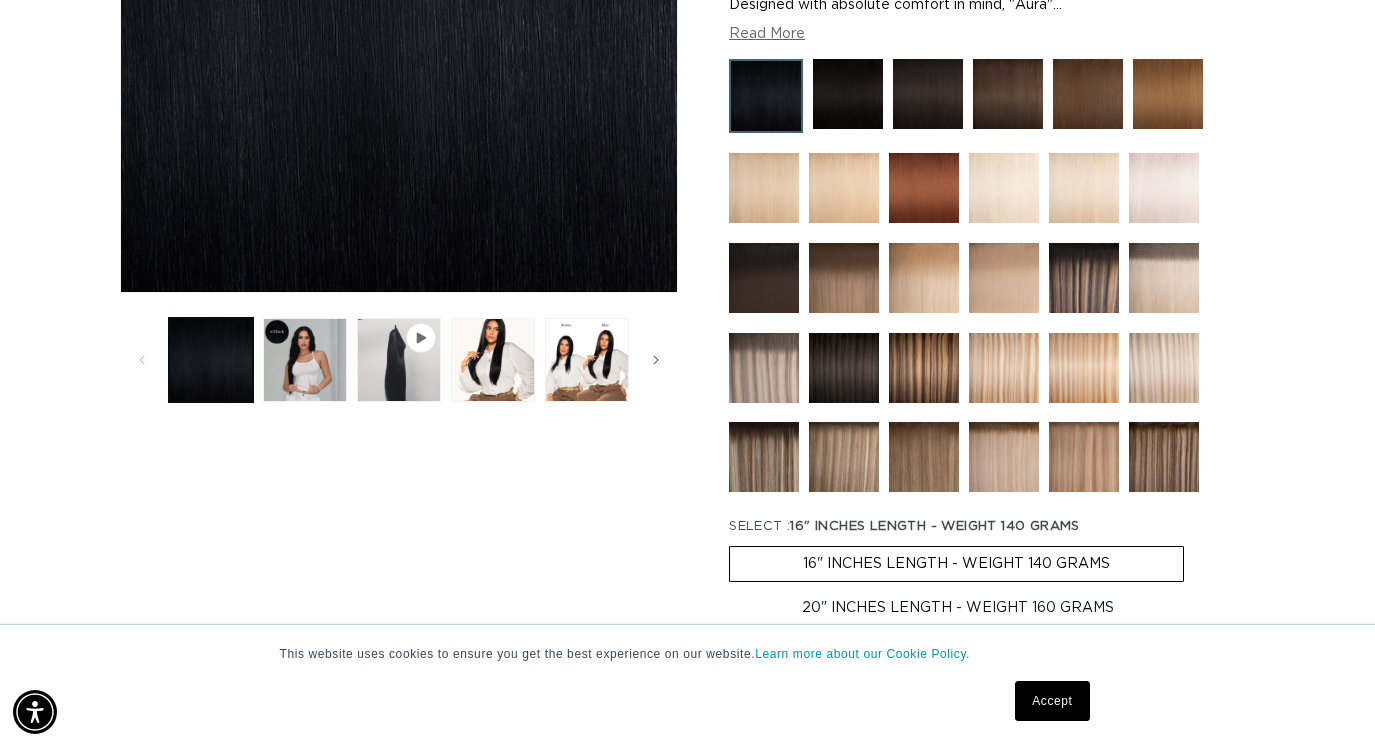 click on "Accept" at bounding box center (1052, 701) 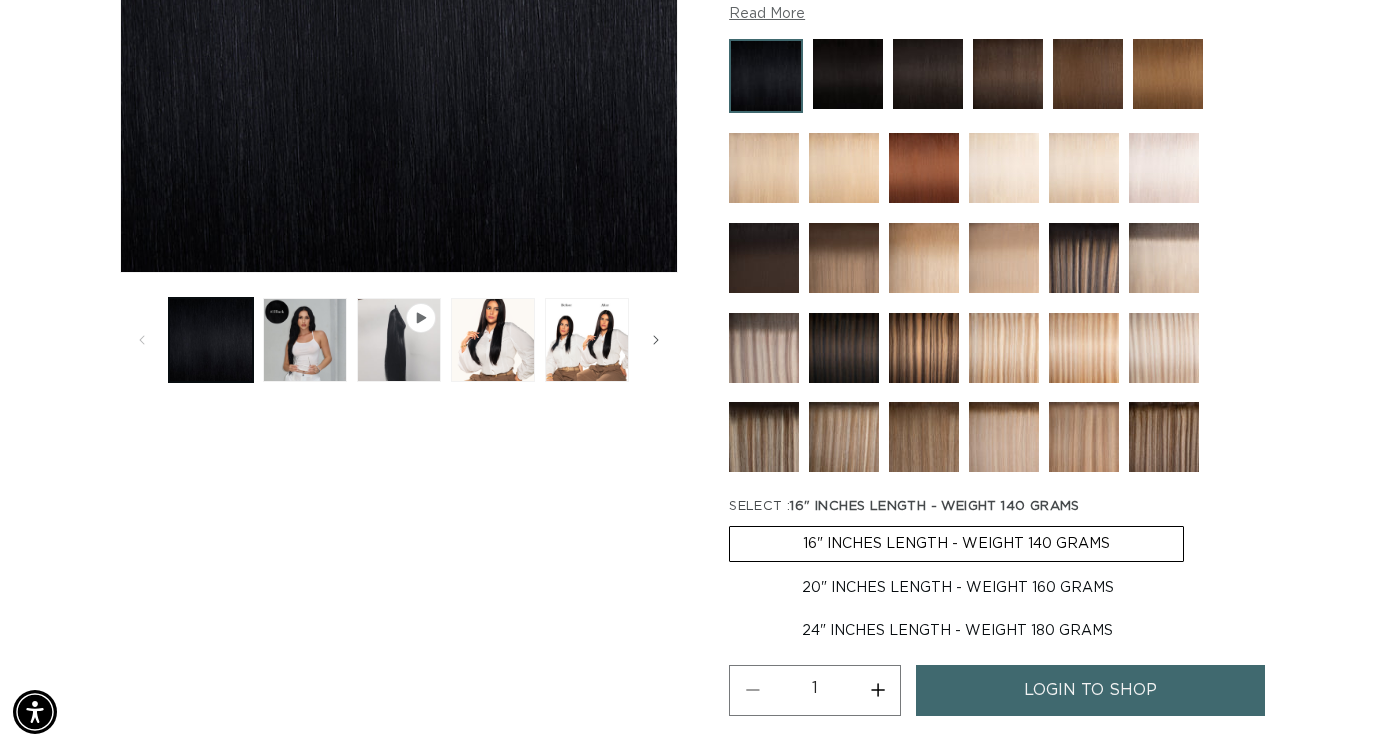 scroll, scrollTop: 311, scrollLeft: 0, axis: vertical 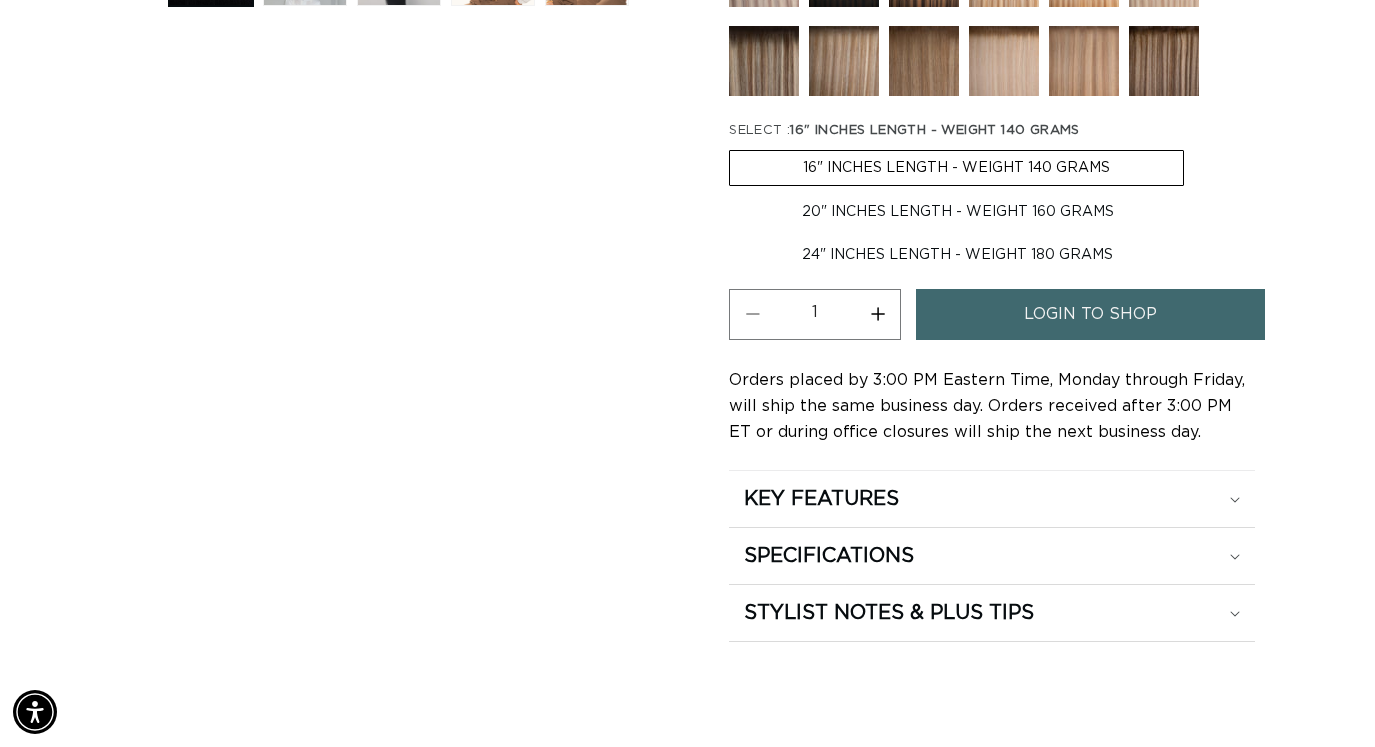 click on "login to shop" at bounding box center (1090, 314) 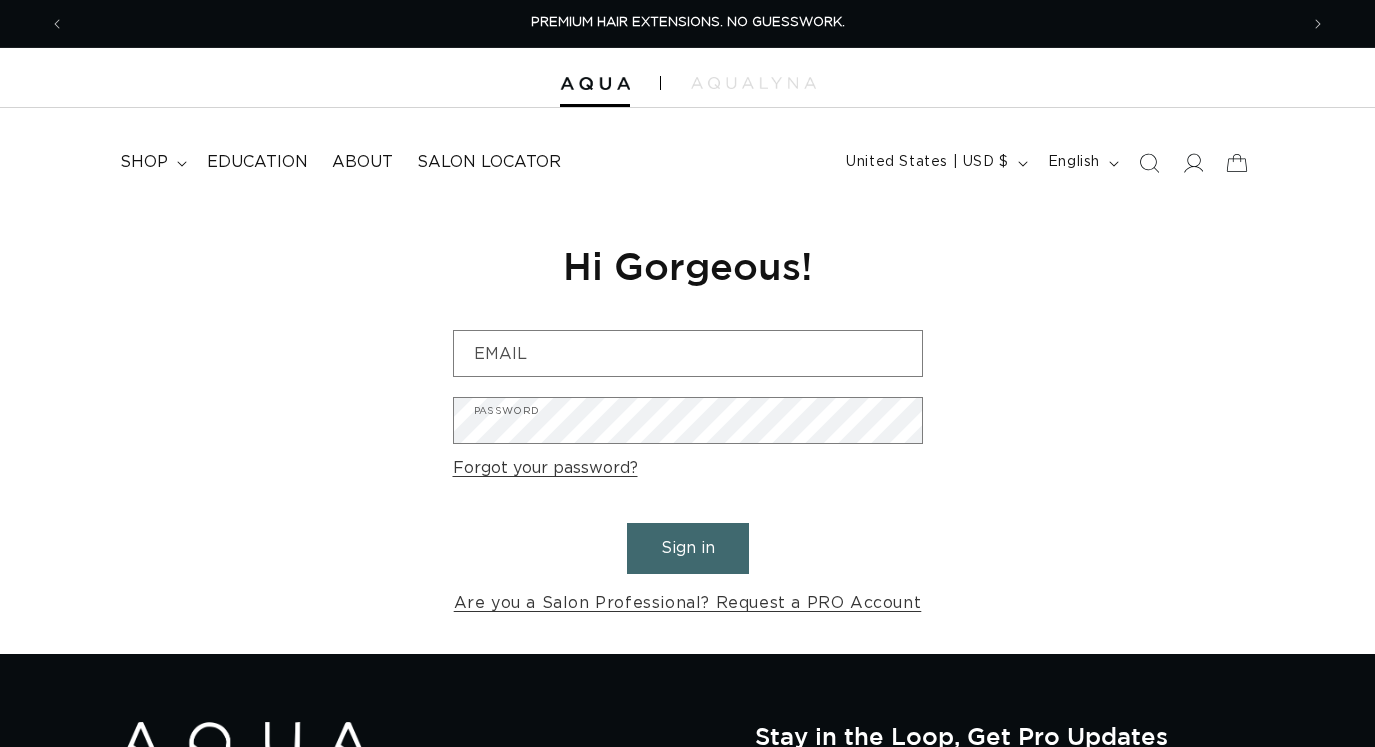 scroll, scrollTop: 0, scrollLeft: 0, axis: both 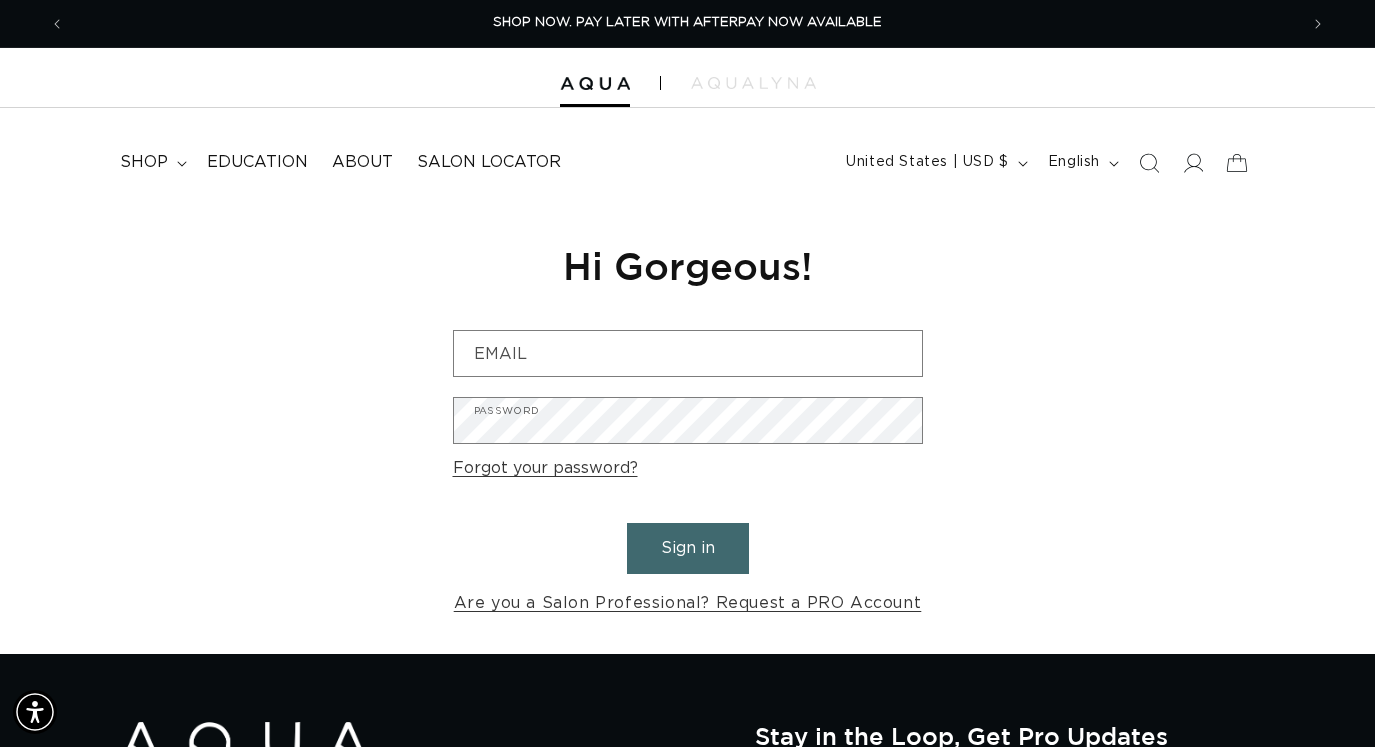 click at bounding box center (687, 78) 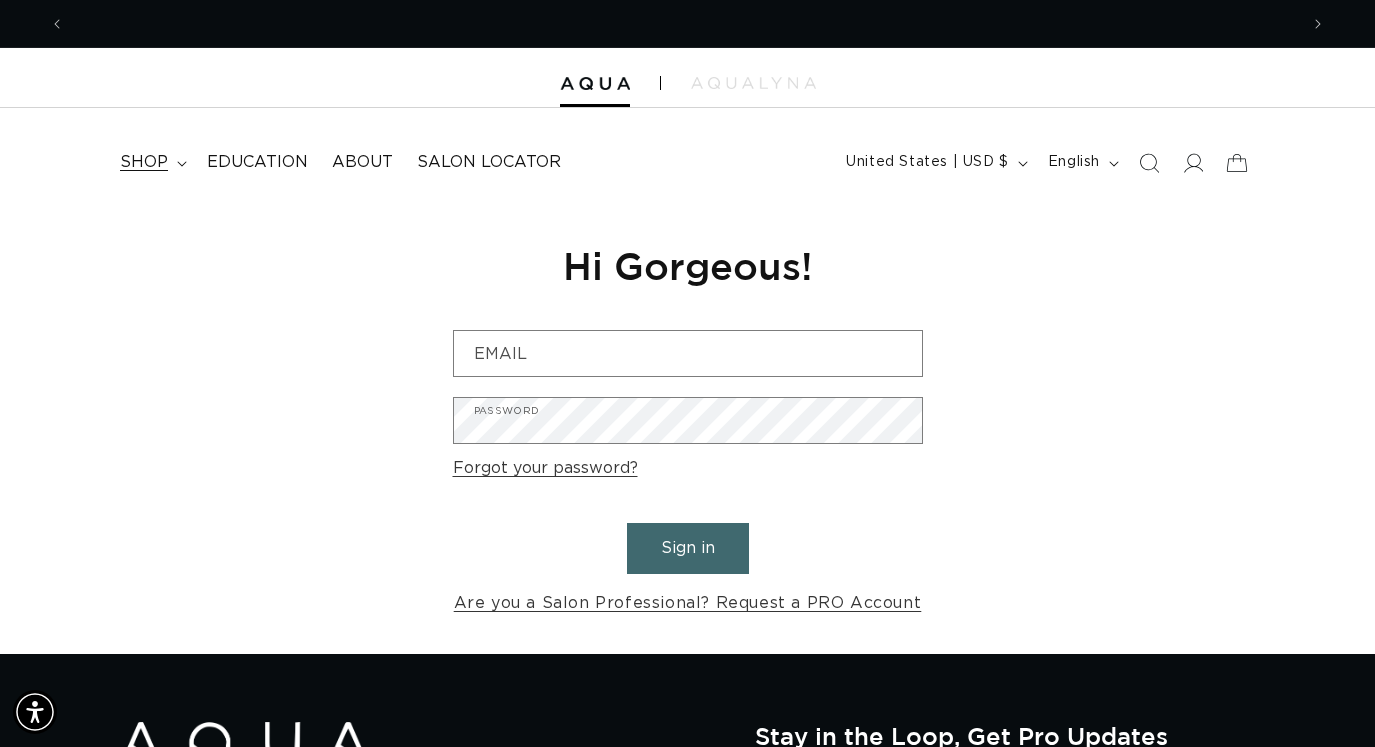 scroll, scrollTop: 0, scrollLeft: 2466, axis: horizontal 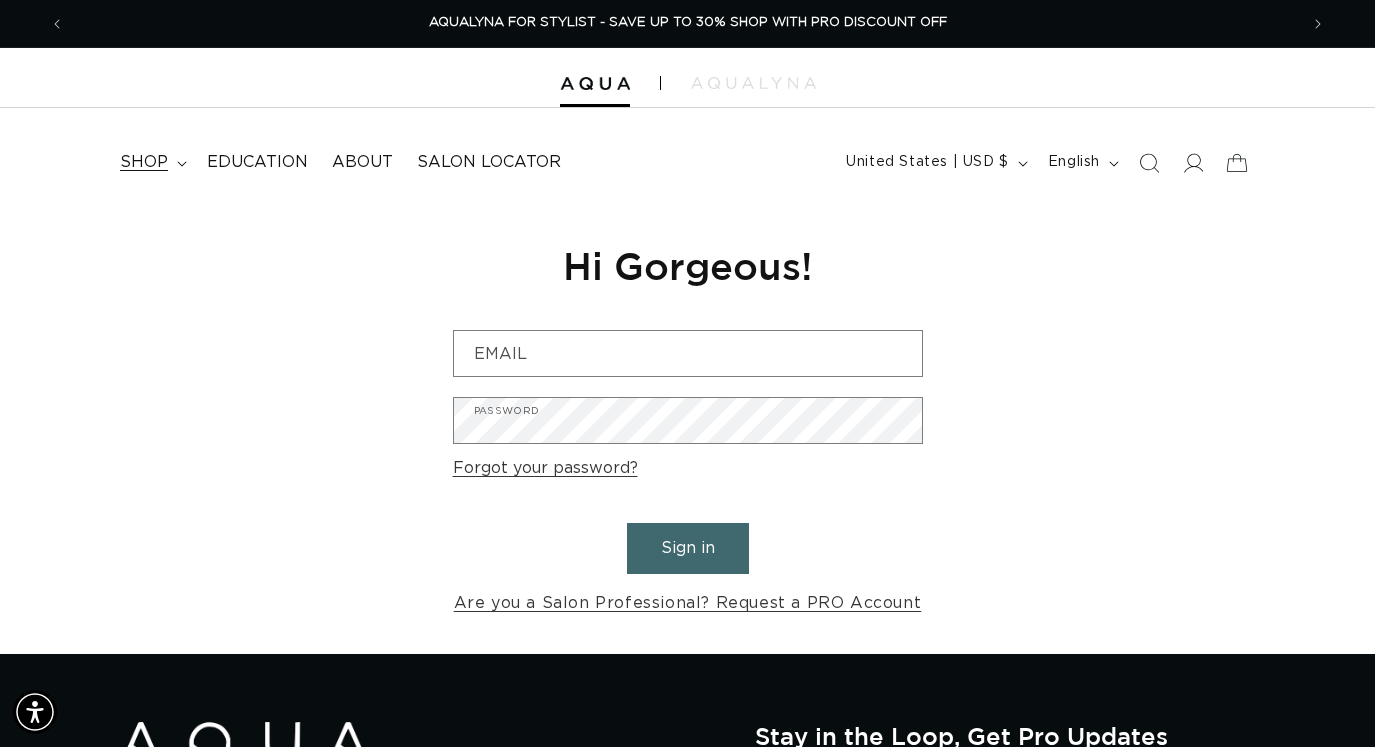 click on "shop" at bounding box center (151, 162) 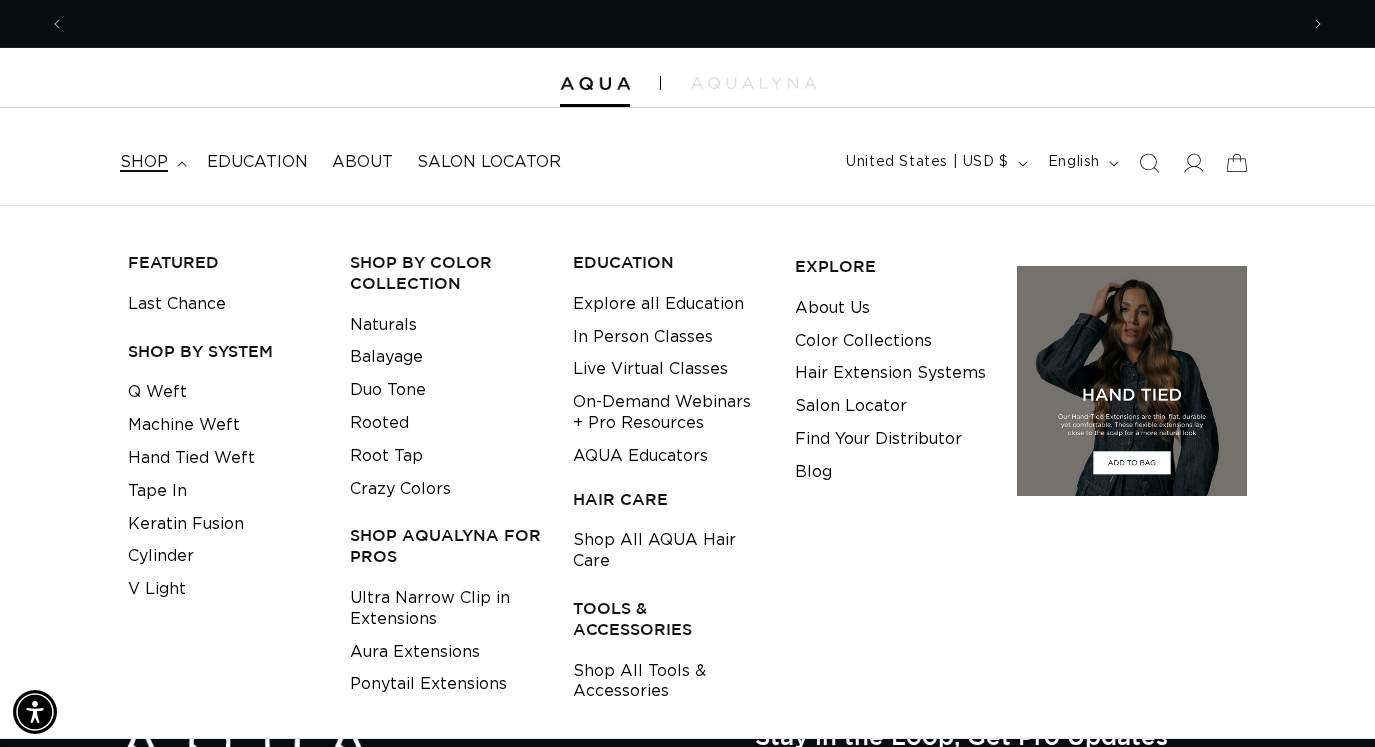scroll, scrollTop: 0, scrollLeft: 0, axis: both 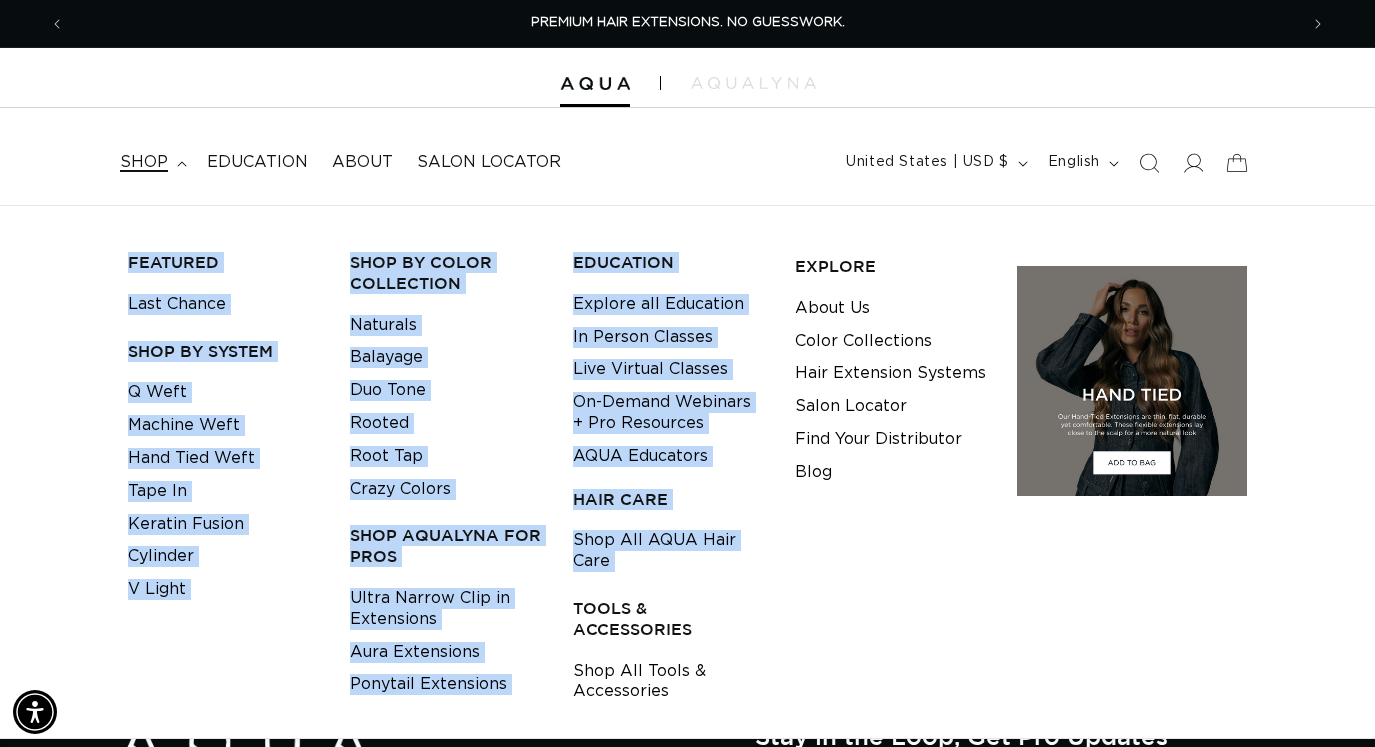 drag, startPoint x: 173, startPoint y: 174, endPoint x: 671, endPoint y: 582, distance: 643.7919 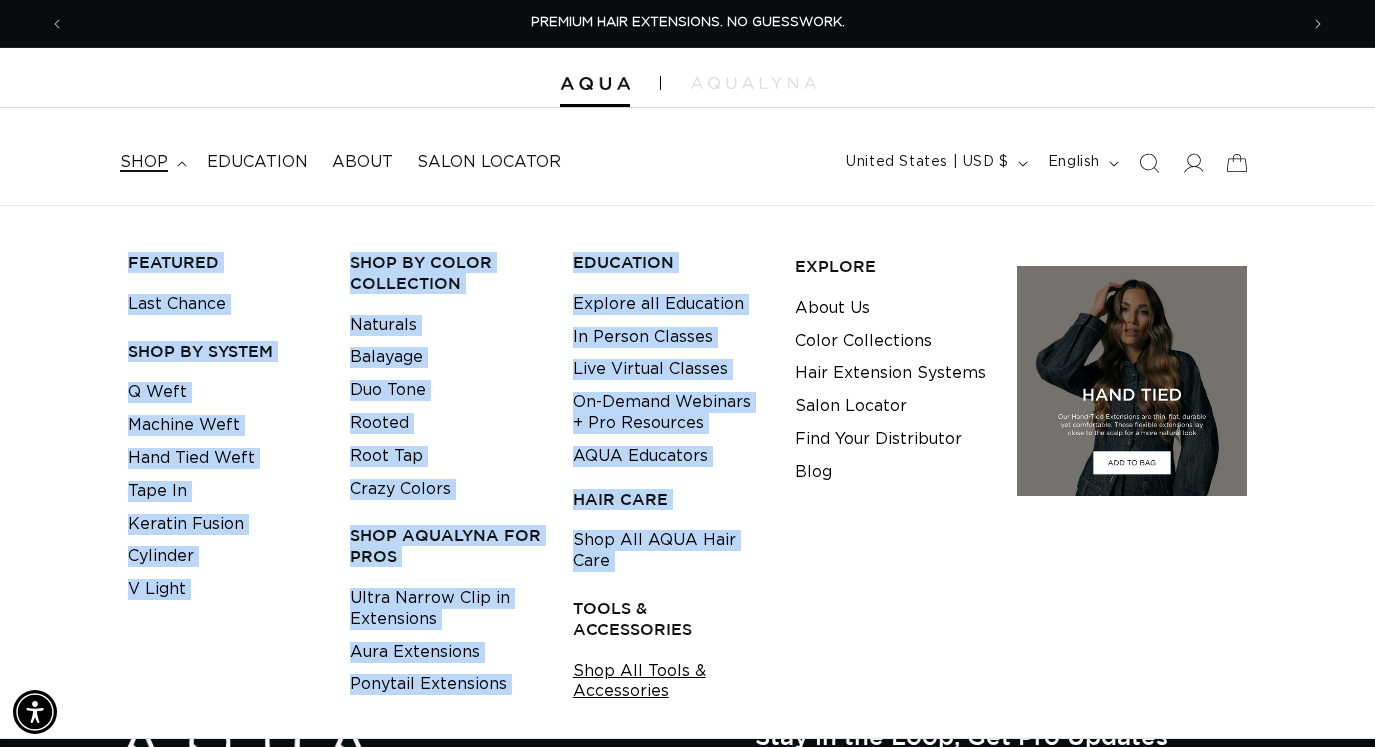 click on "Shop All Tools & Accessories" at bounding box center (668, 682) 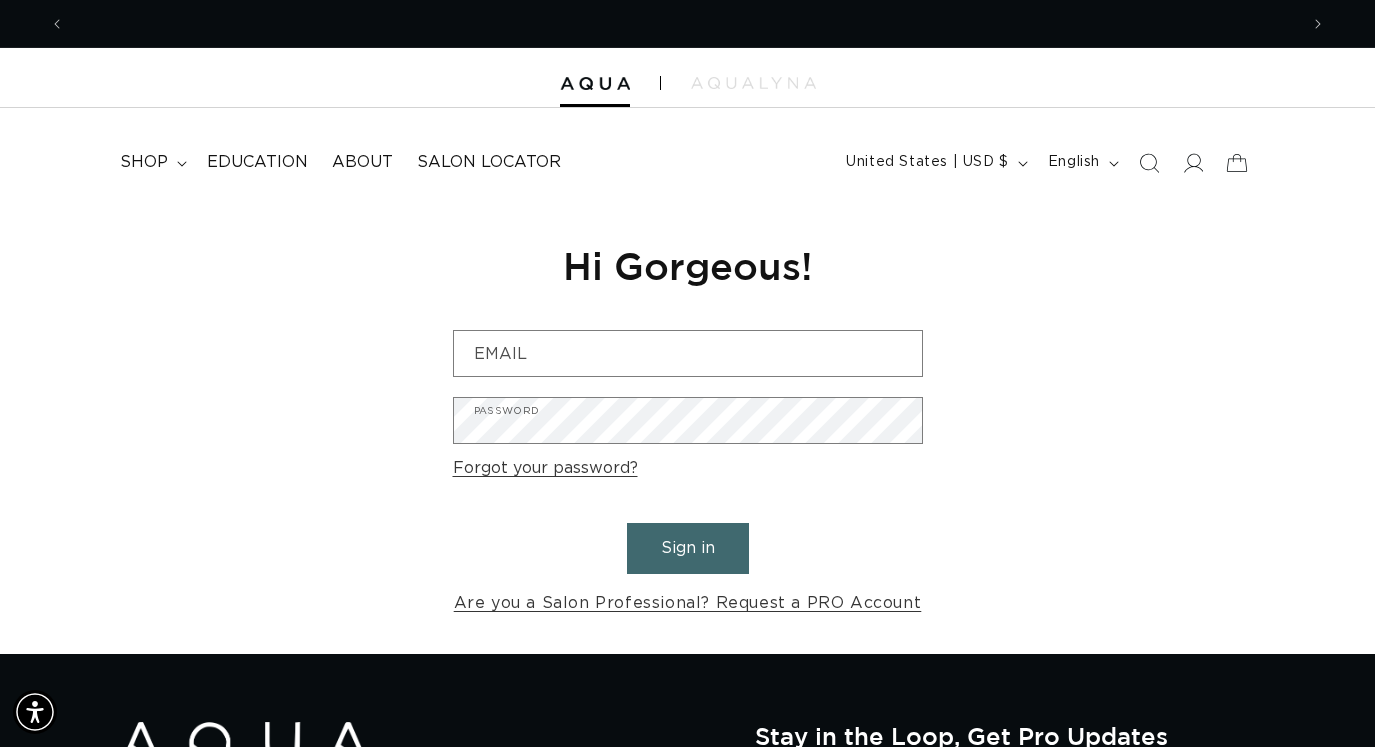 scroll, scrollTop: 0, scrollLeft: 1233, axis: horizontal 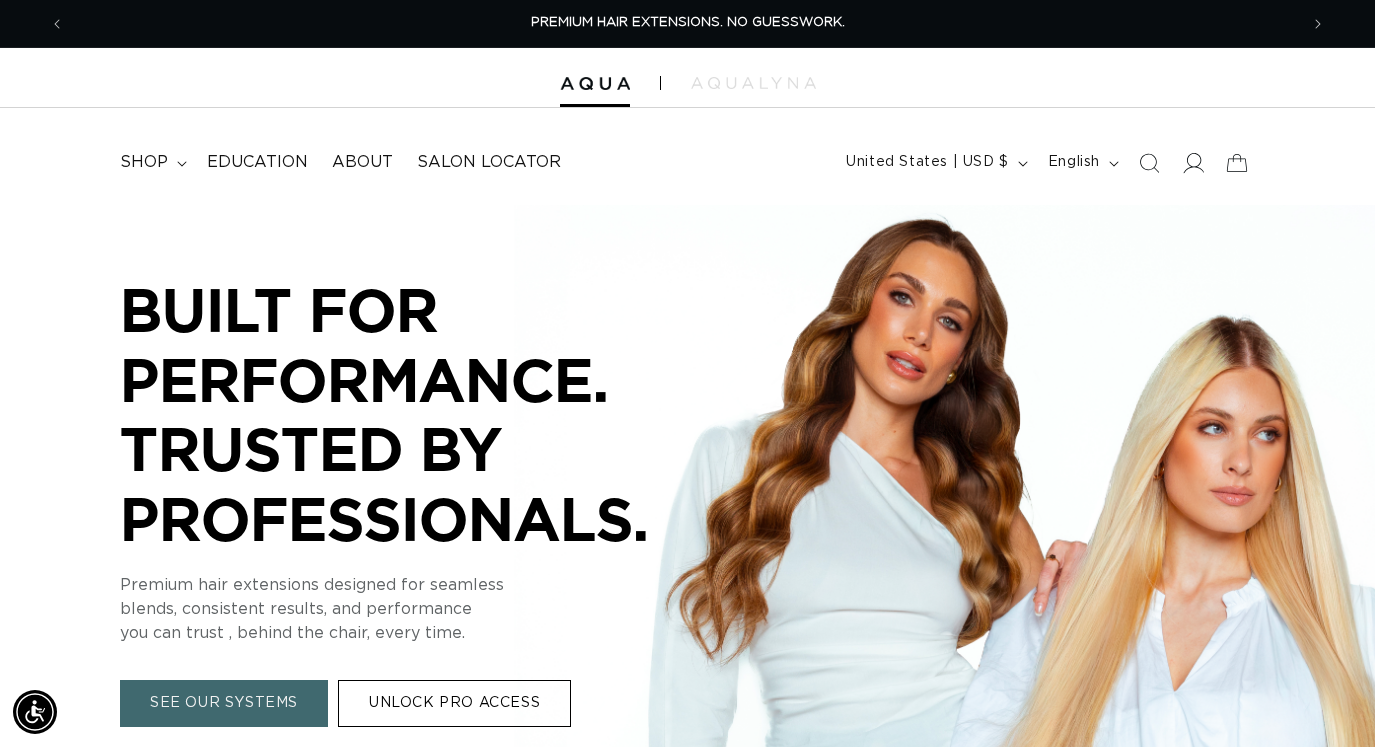 click at bounding box center [1193, 163] 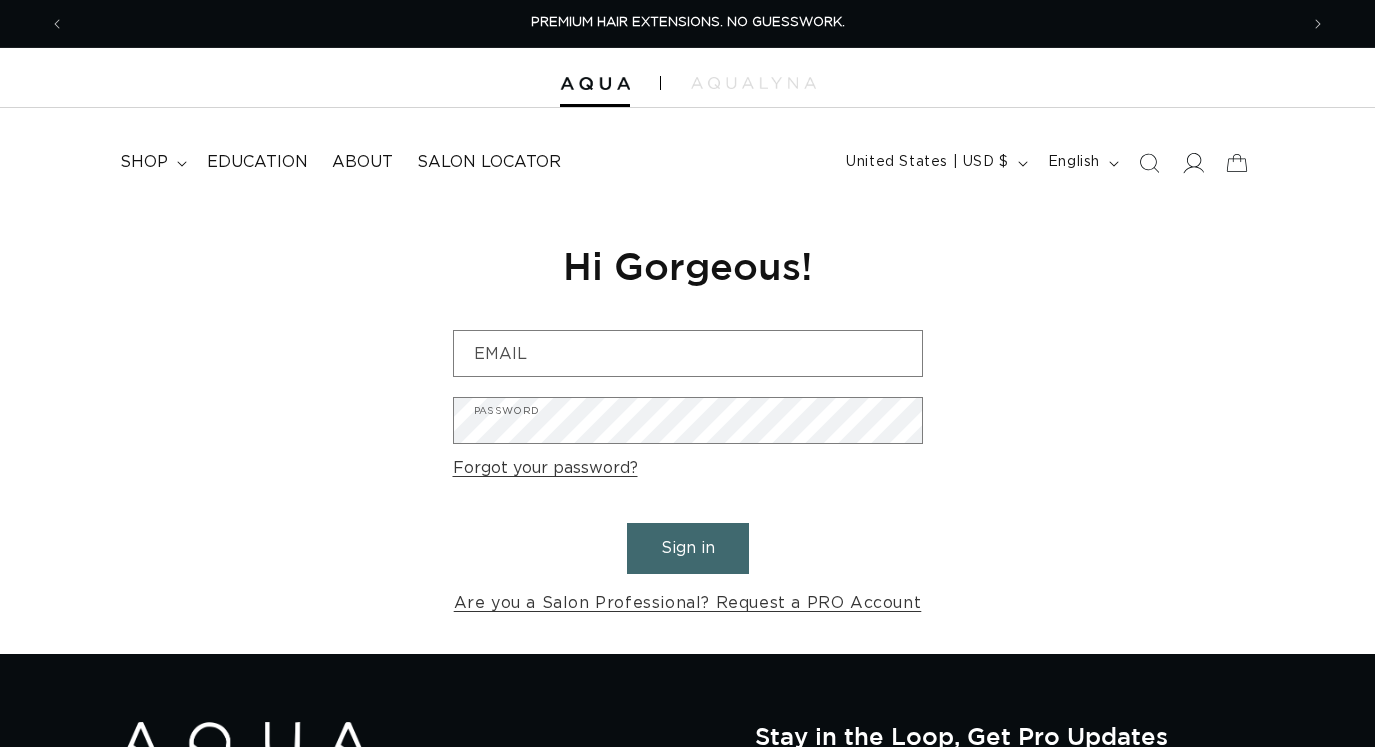 scroll, scrollTop: 0, scrollLeft: 0, axis: both 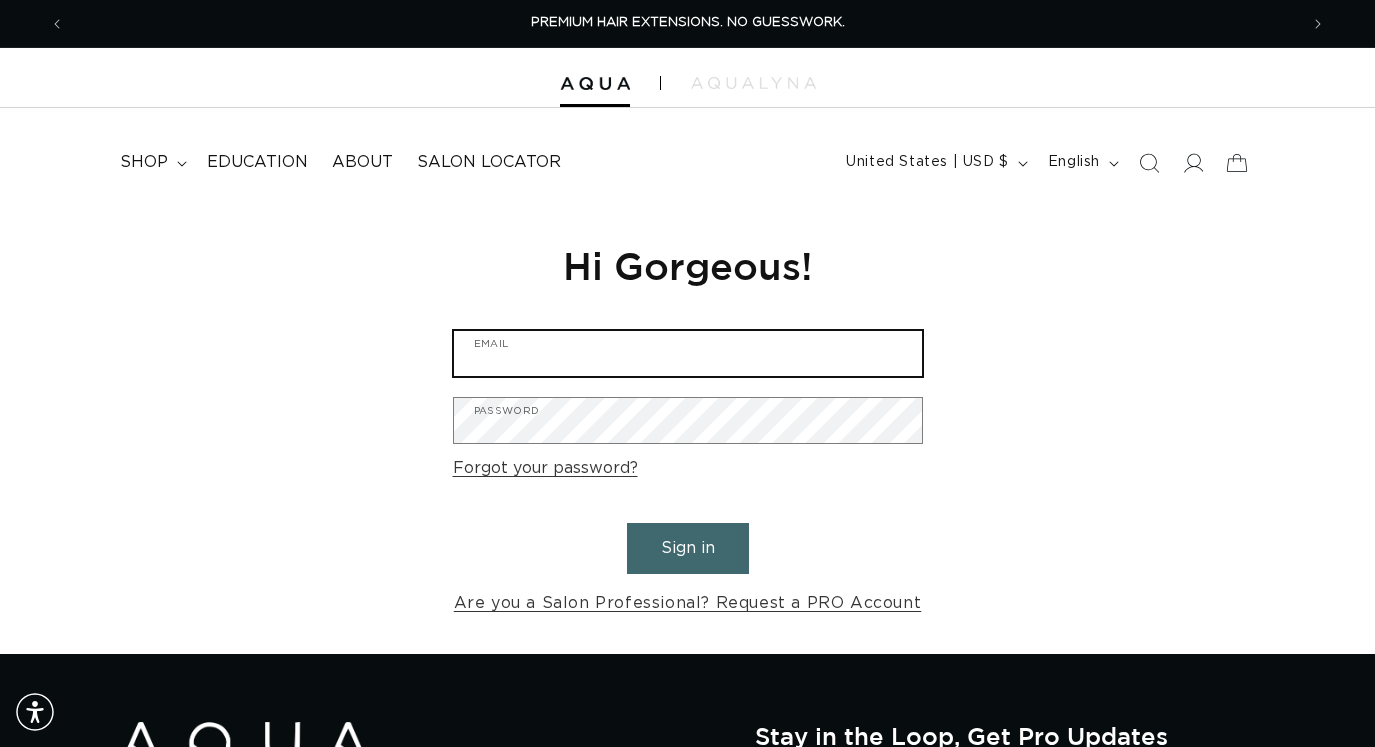 click on "Email" at bounding box center (688, 353) 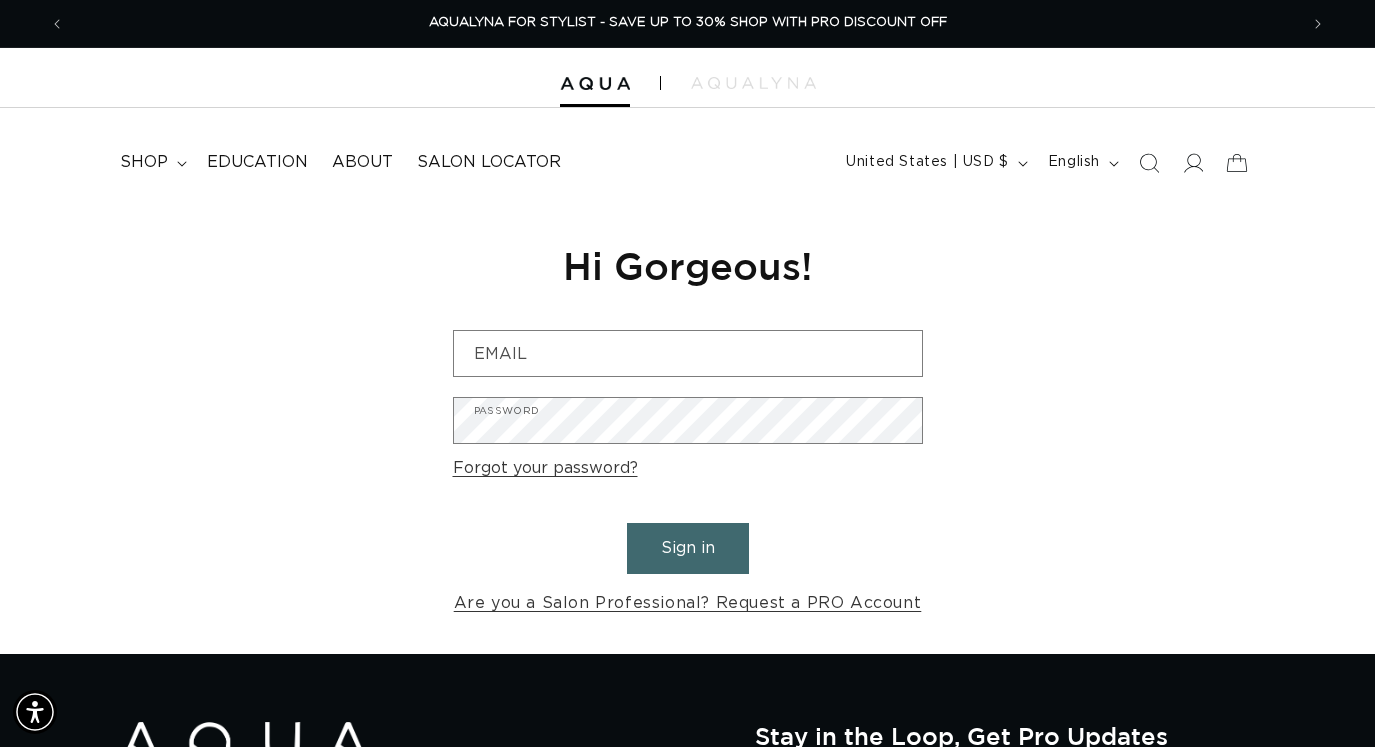 scroll, scrollTop: 0, scrollLeft: 0, axis: both 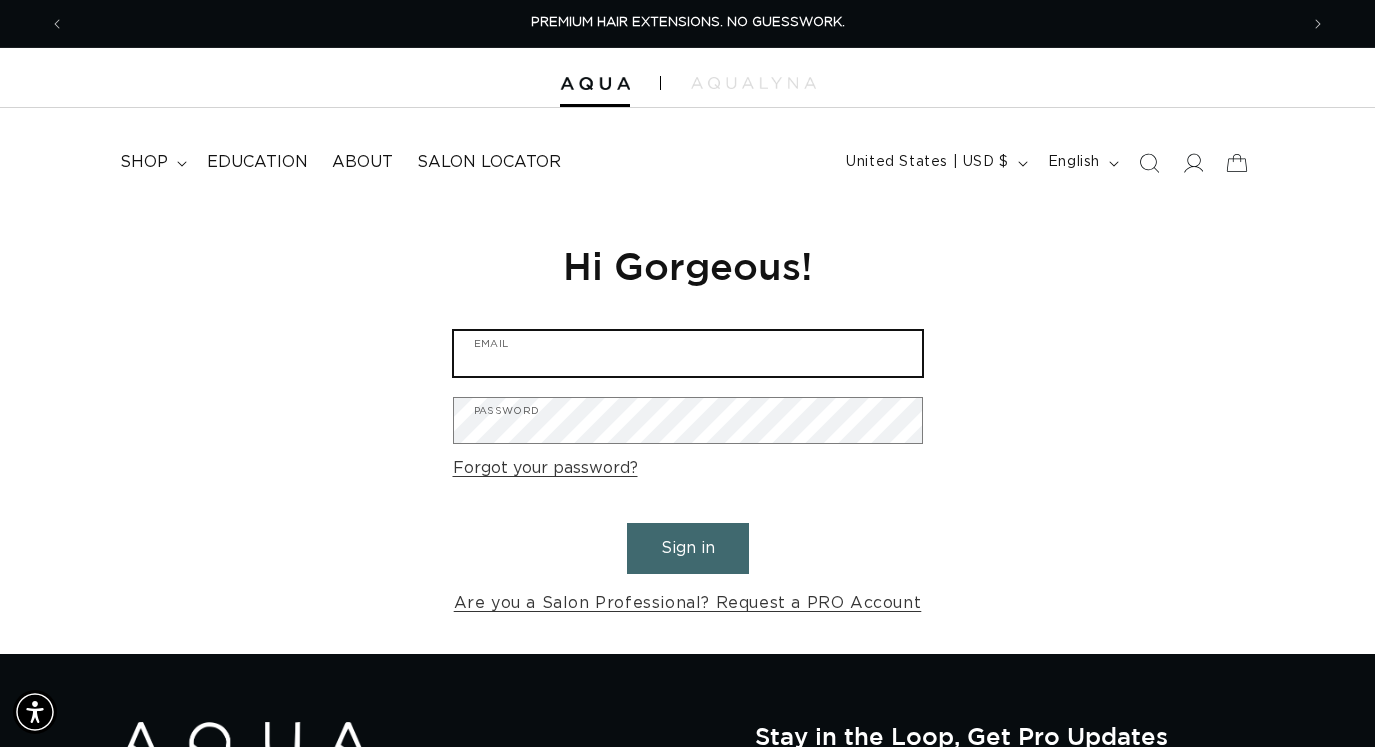 click on "Email" at bounding box center [688, 353] 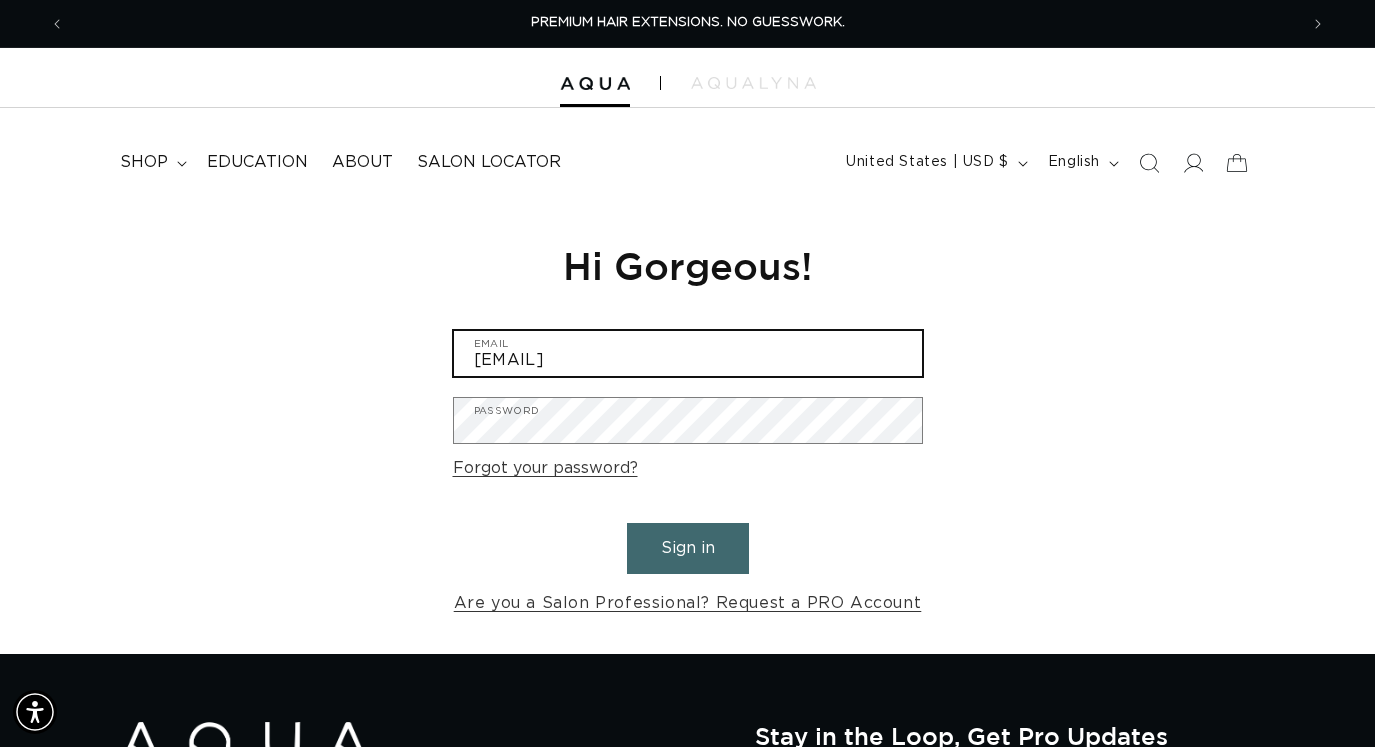 type on "vacoji7204@foboxs.com" 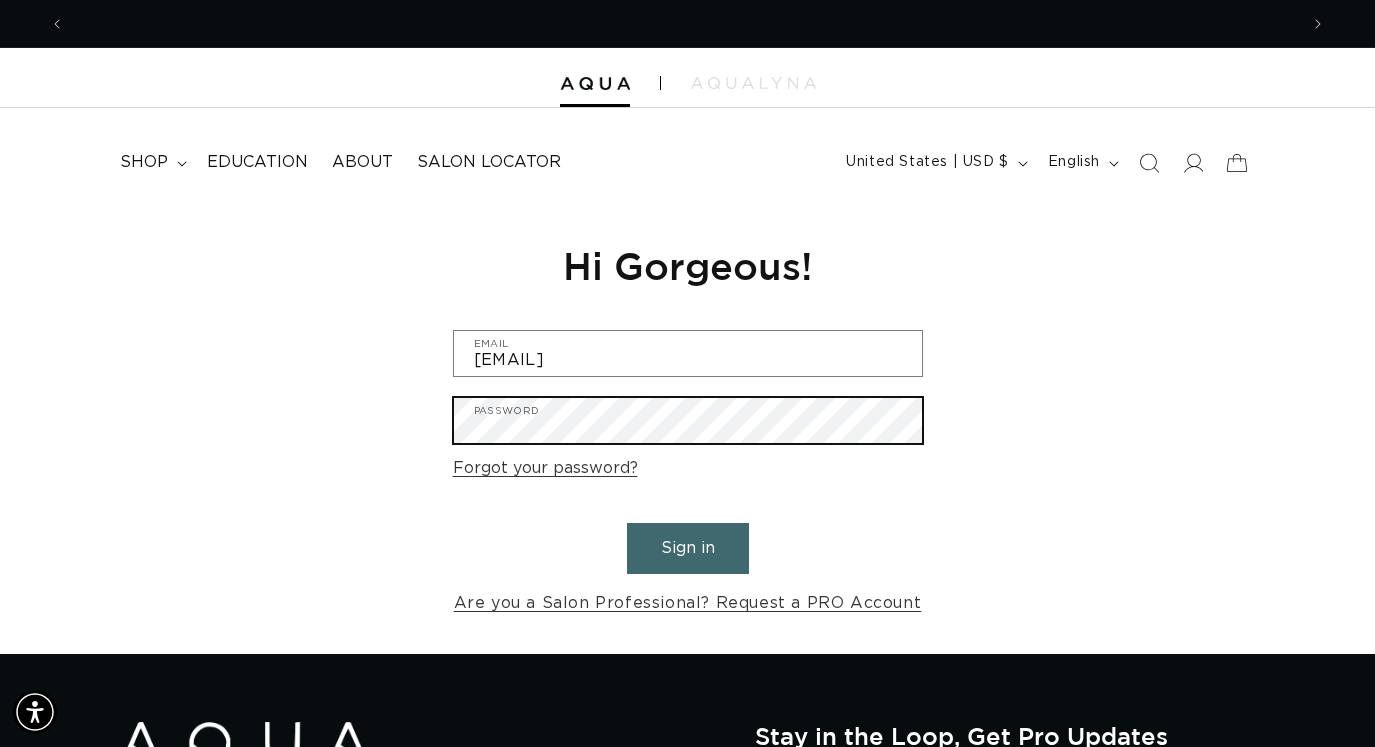scroll, scrollTop: 0, scrollLeft: 1233, axis: horizontal 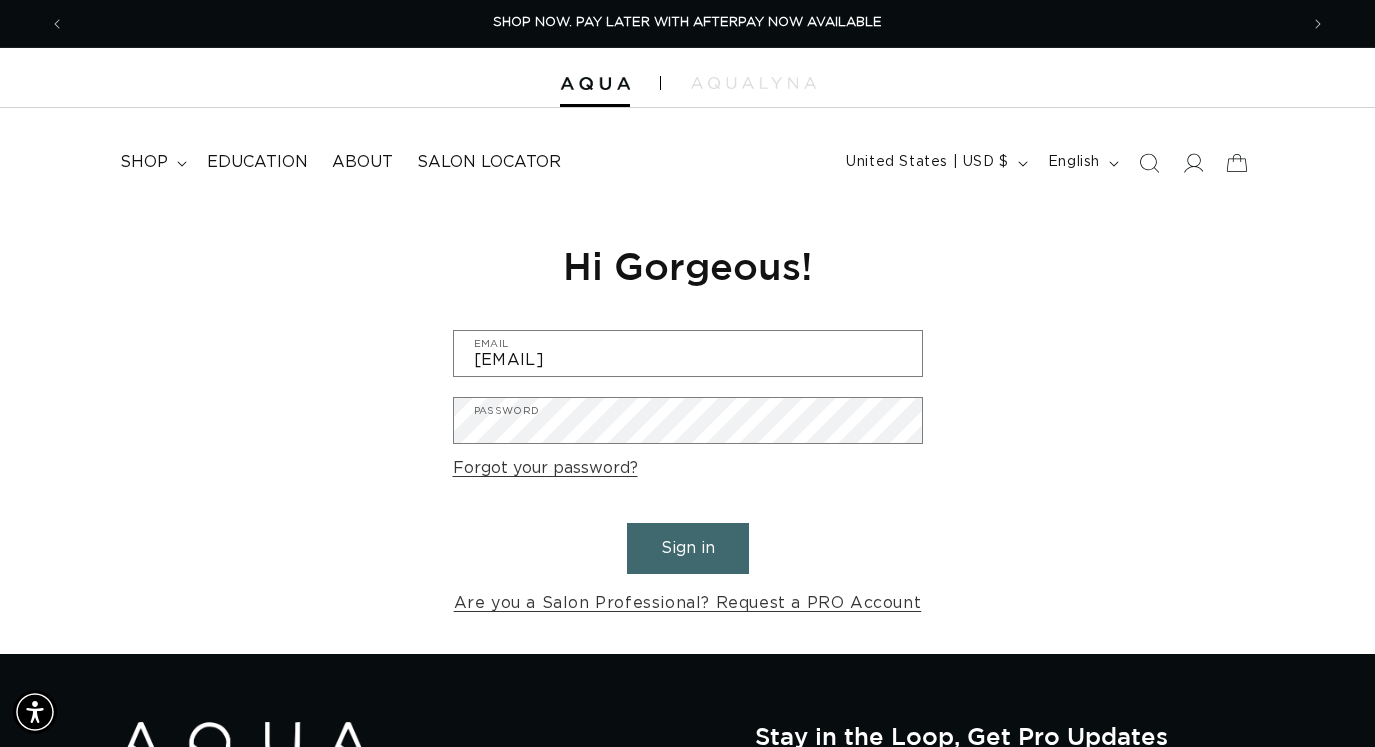 click on "Sign in" at bounding box center [688, 548] 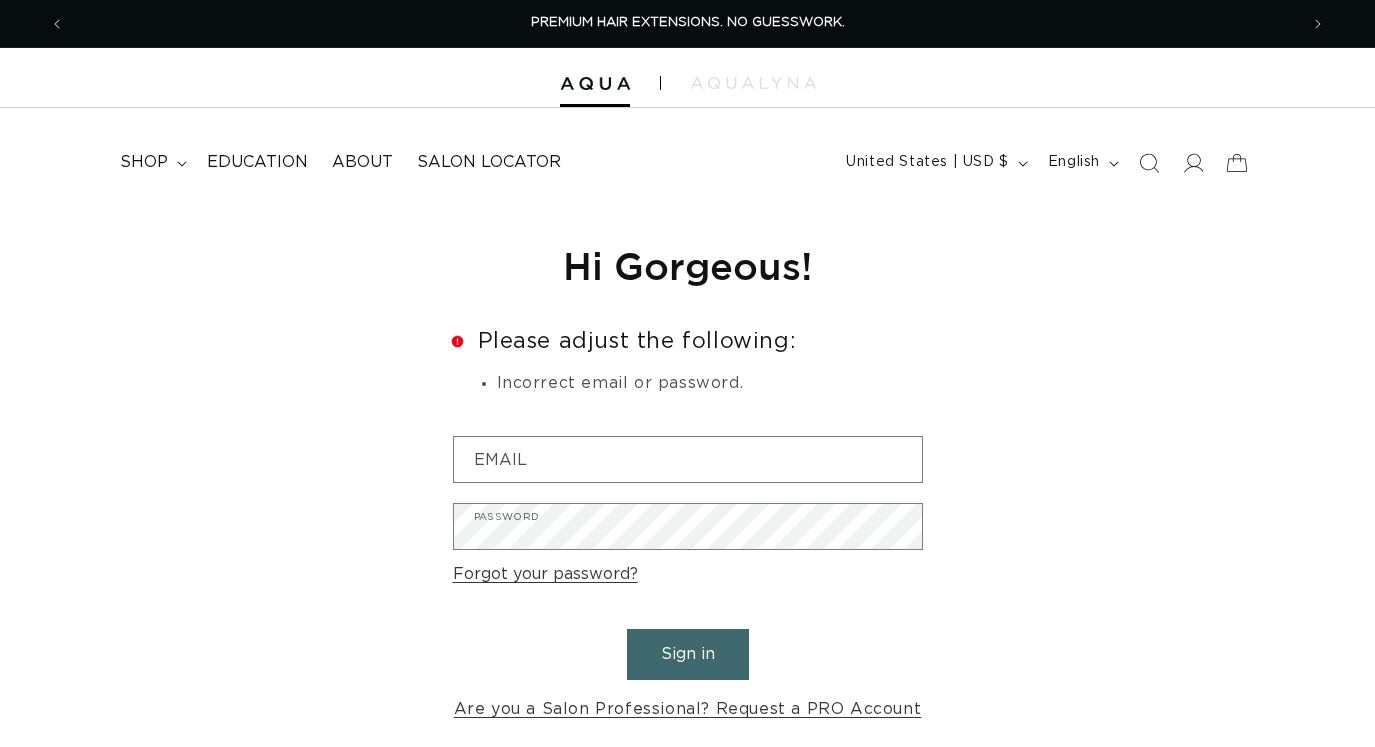 scroll, scrollTop: 0, scrollLeft: 0, axis: both 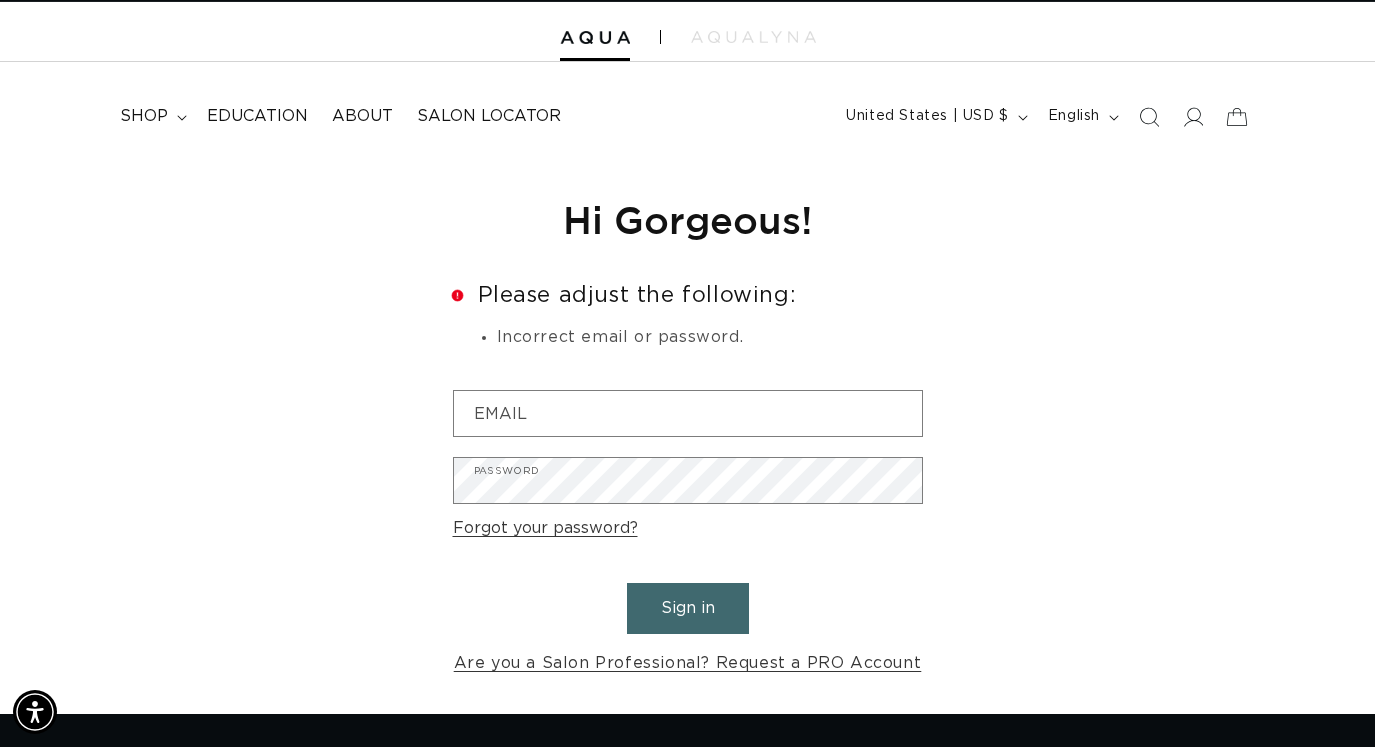 click at bounding box center [687, 32] 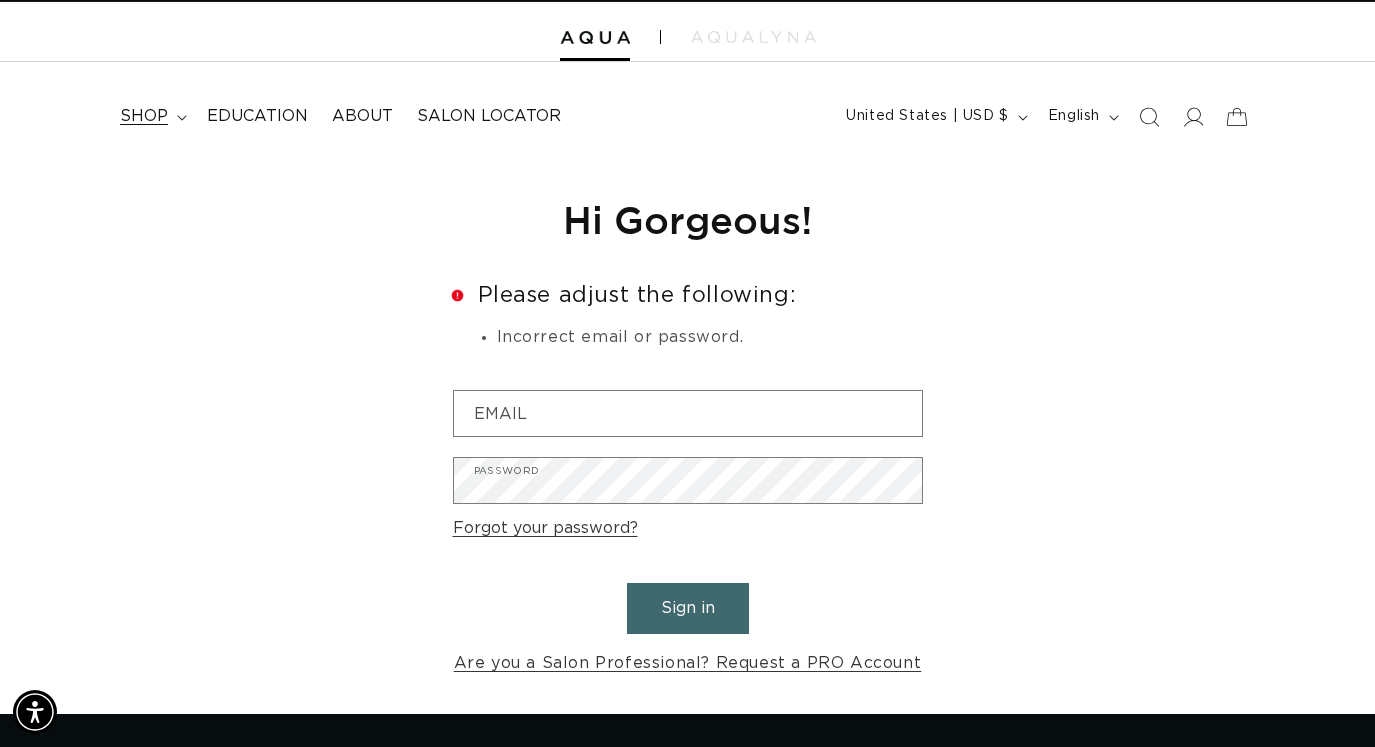 click on "shop" at bounding box center [144, 116] 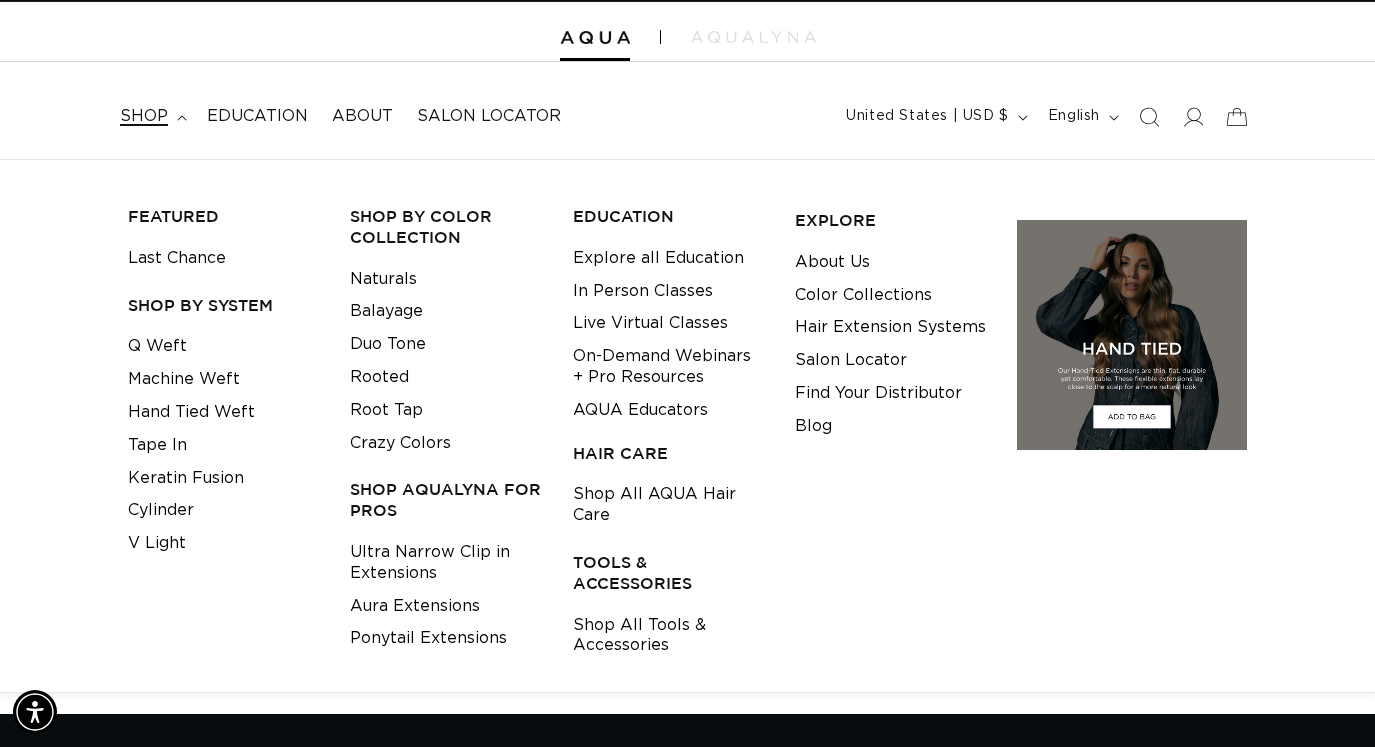 click on "shop" at bounding box center (144, 116) 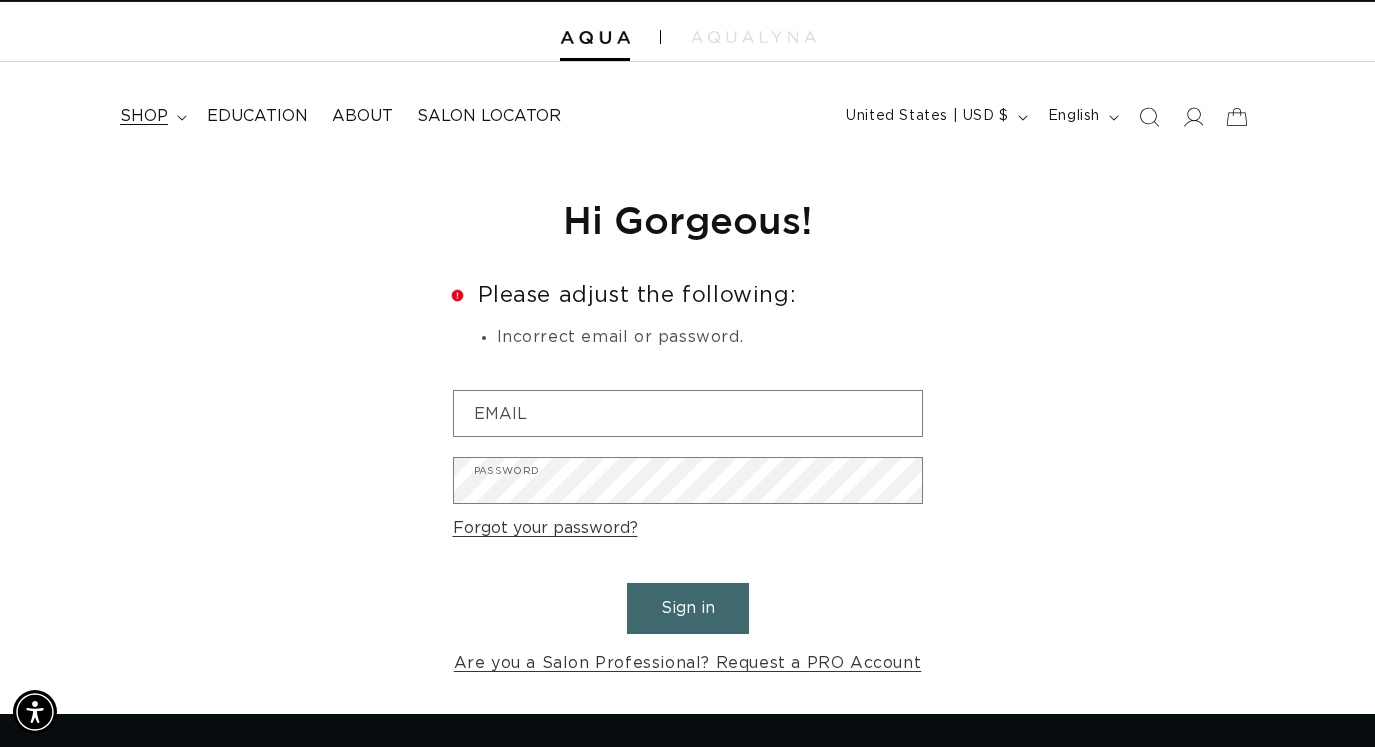 click on "shop" at bounding box center [144, 116] 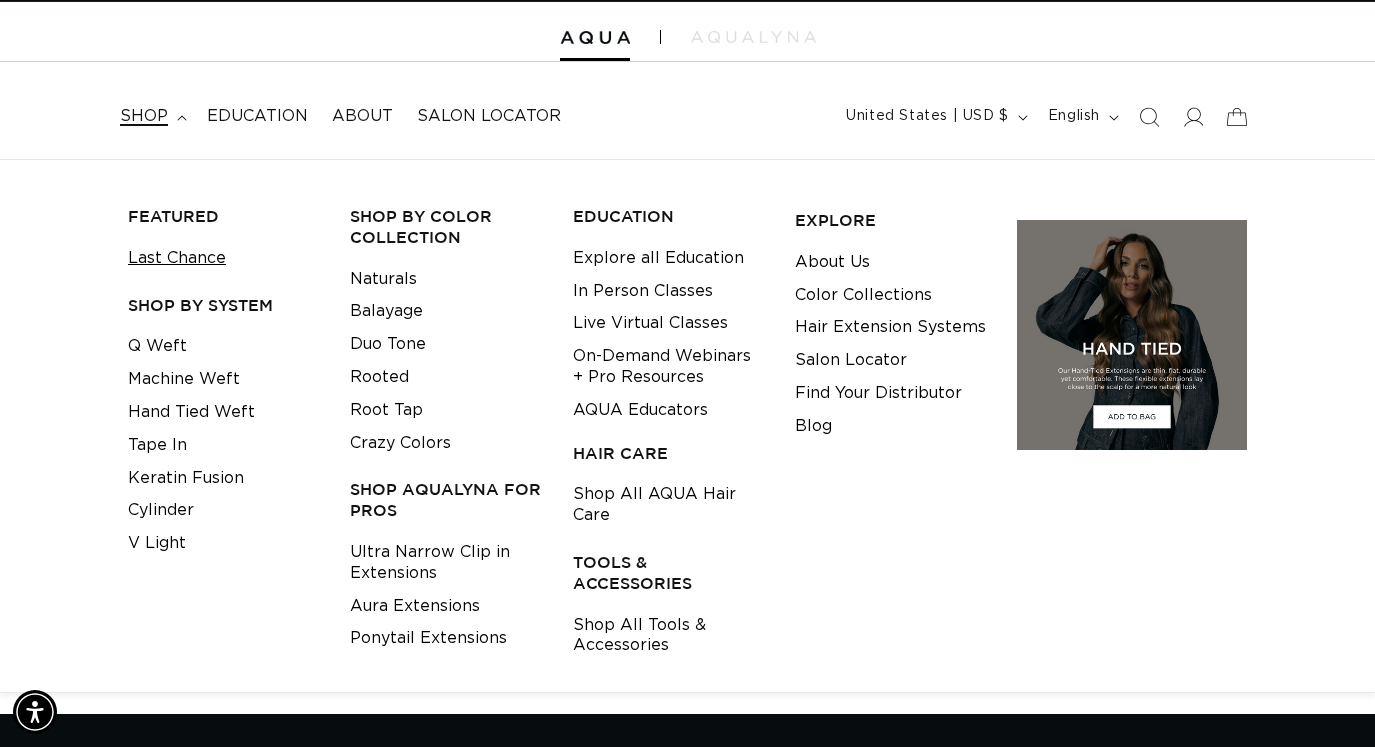 click on "Last Chance" at bounding box center [177, 258] 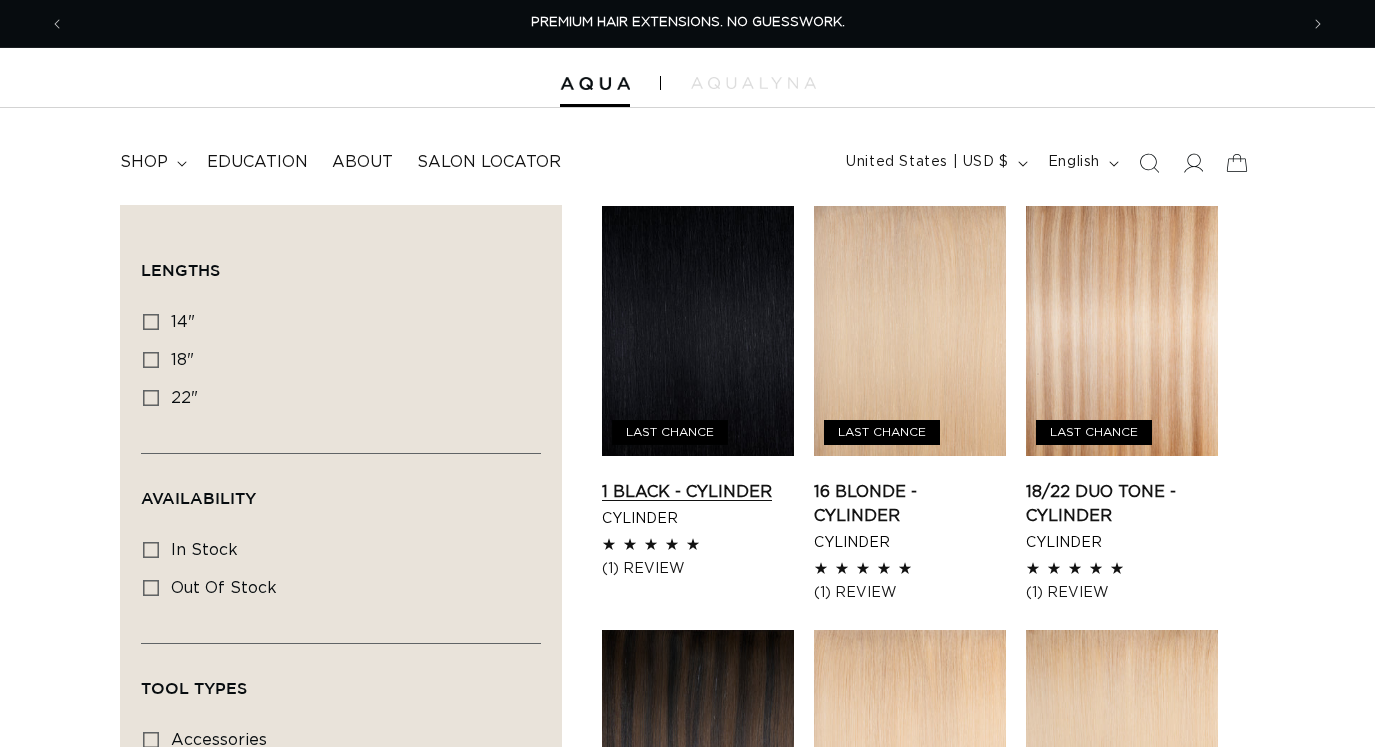 scroll, scrollTop: 0, scrollLeft: 0, axis: both 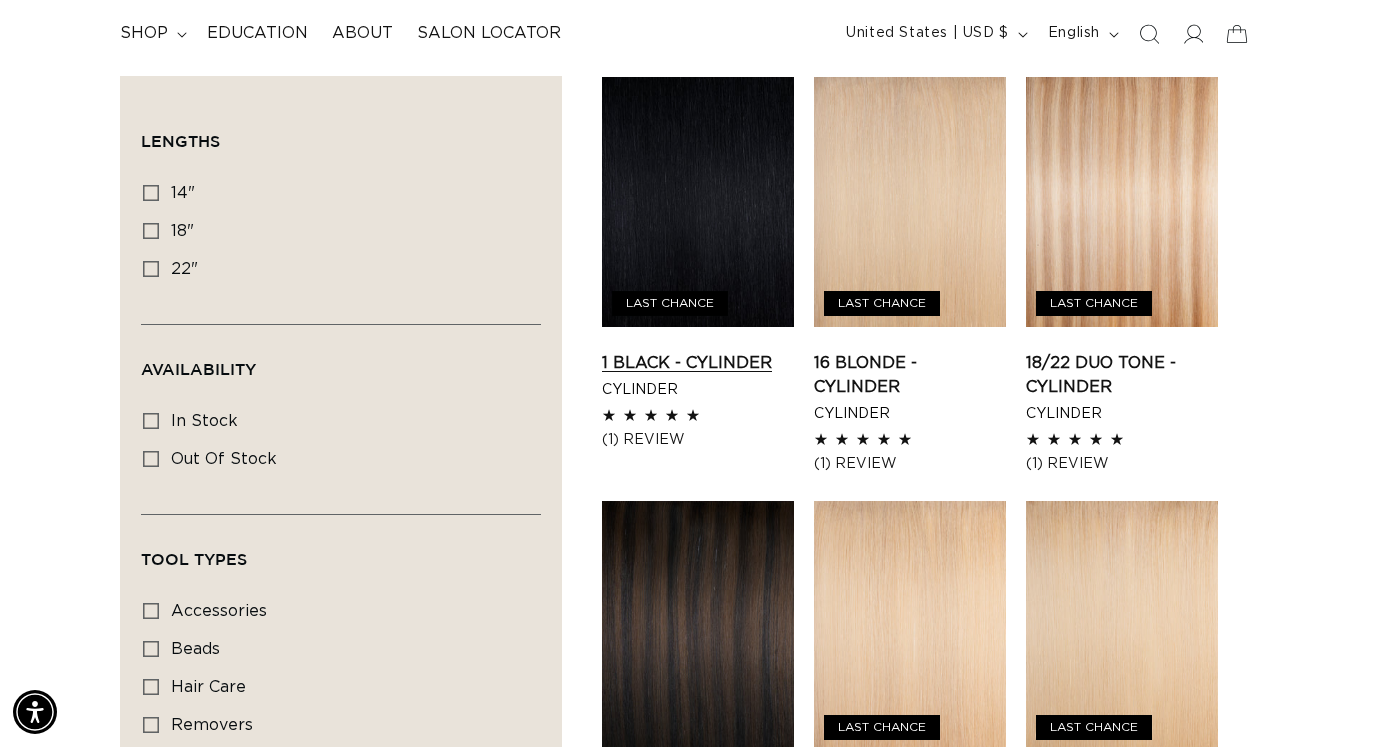 click on "1 Black - Cylinder" at bounding box center (698, 363) 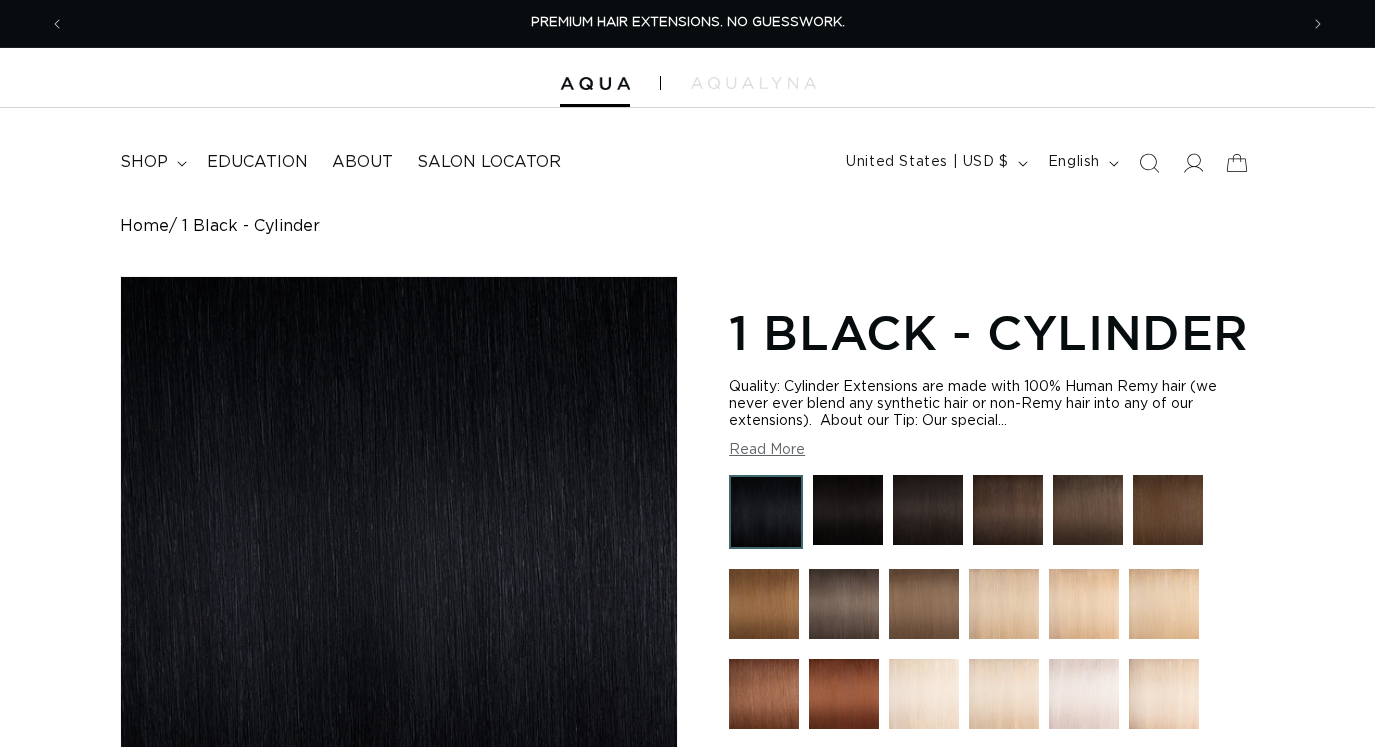 scroll, scrollTop: 0, scrollLeft: 0, axis: both 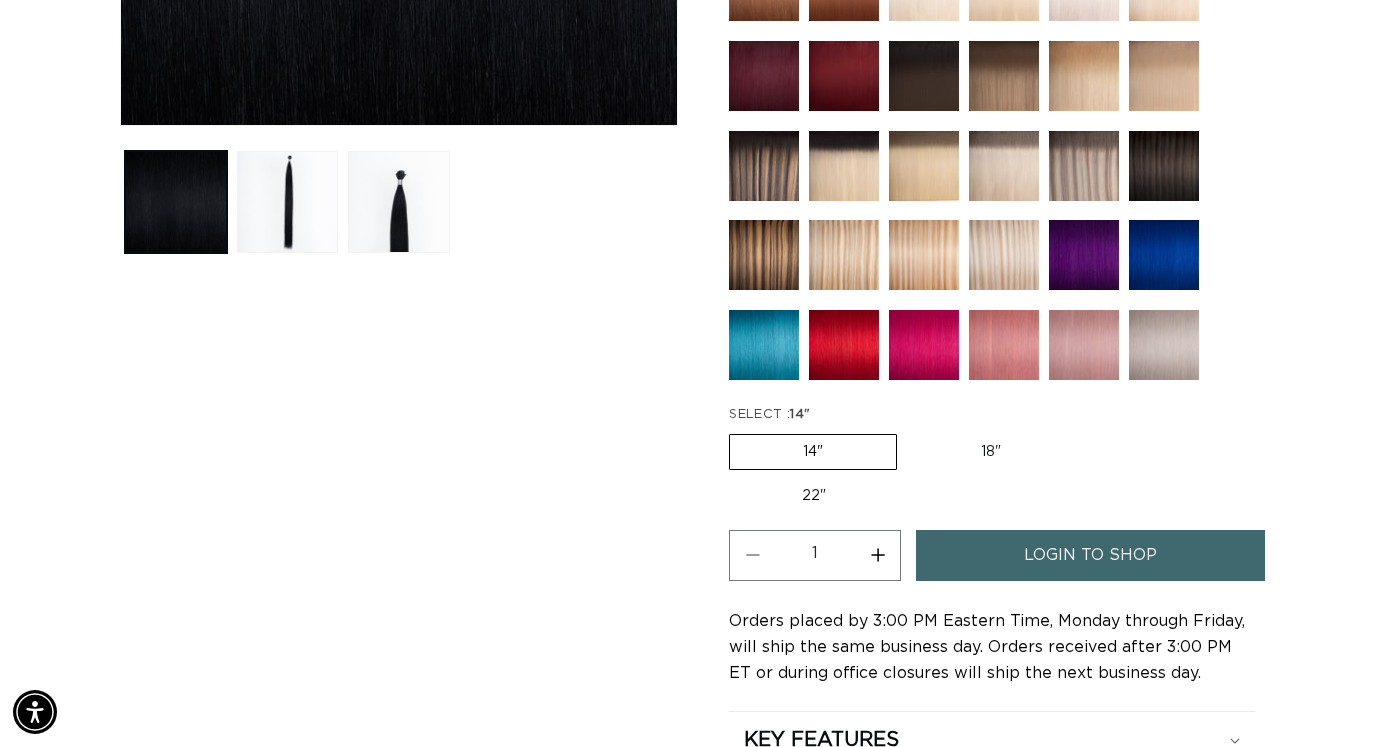 click on "login to shop" at bounding box center (1090, 555) 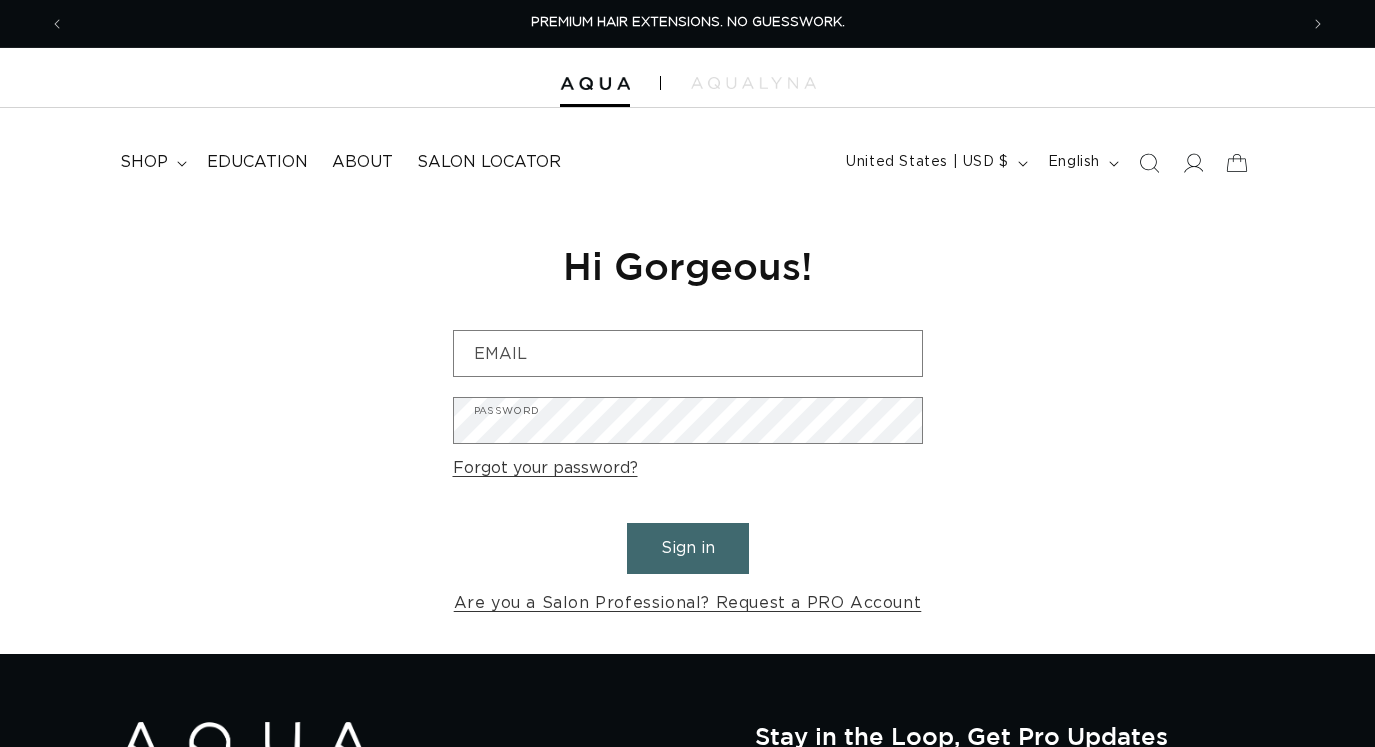 scroll, scrollTop: 0, scrollLeft: 0, axis: both 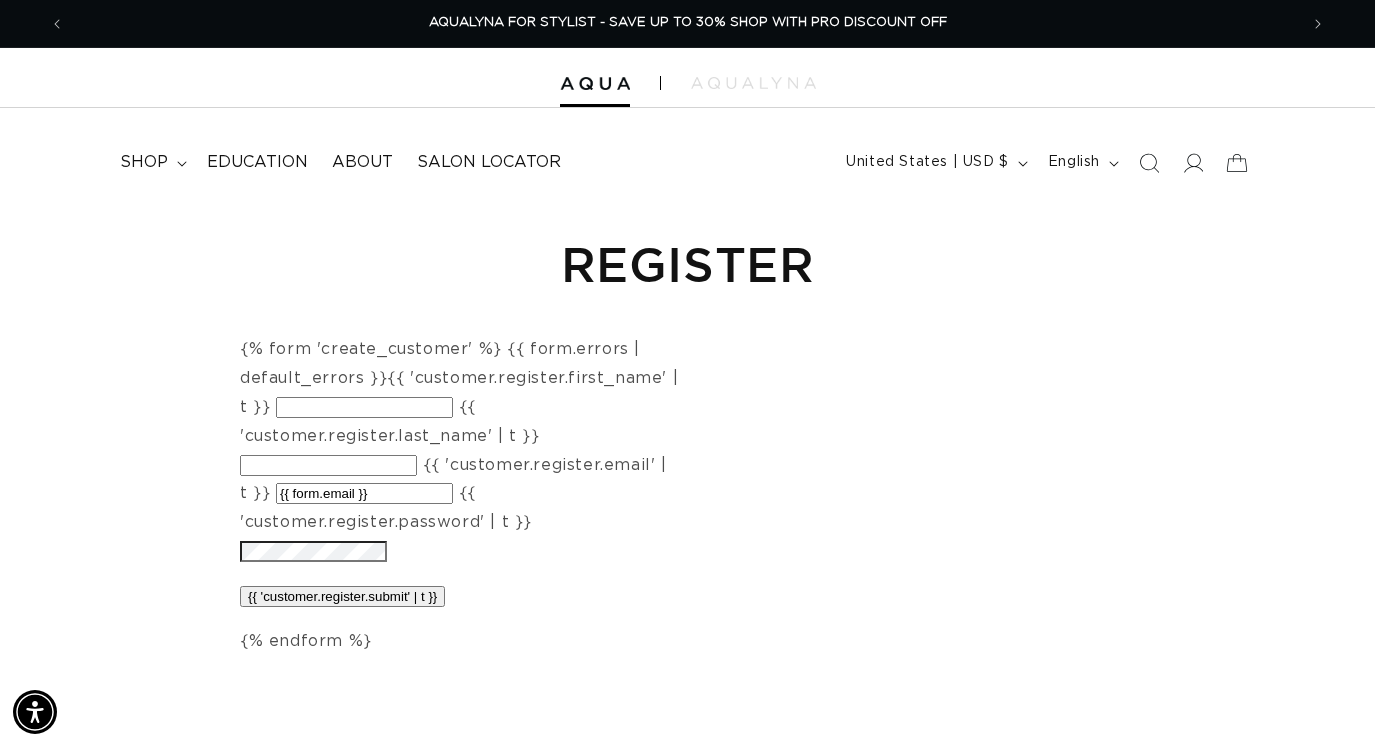 click on "{{ 'customer.register.first_name' | t }}" at bounding box center [364, 407] 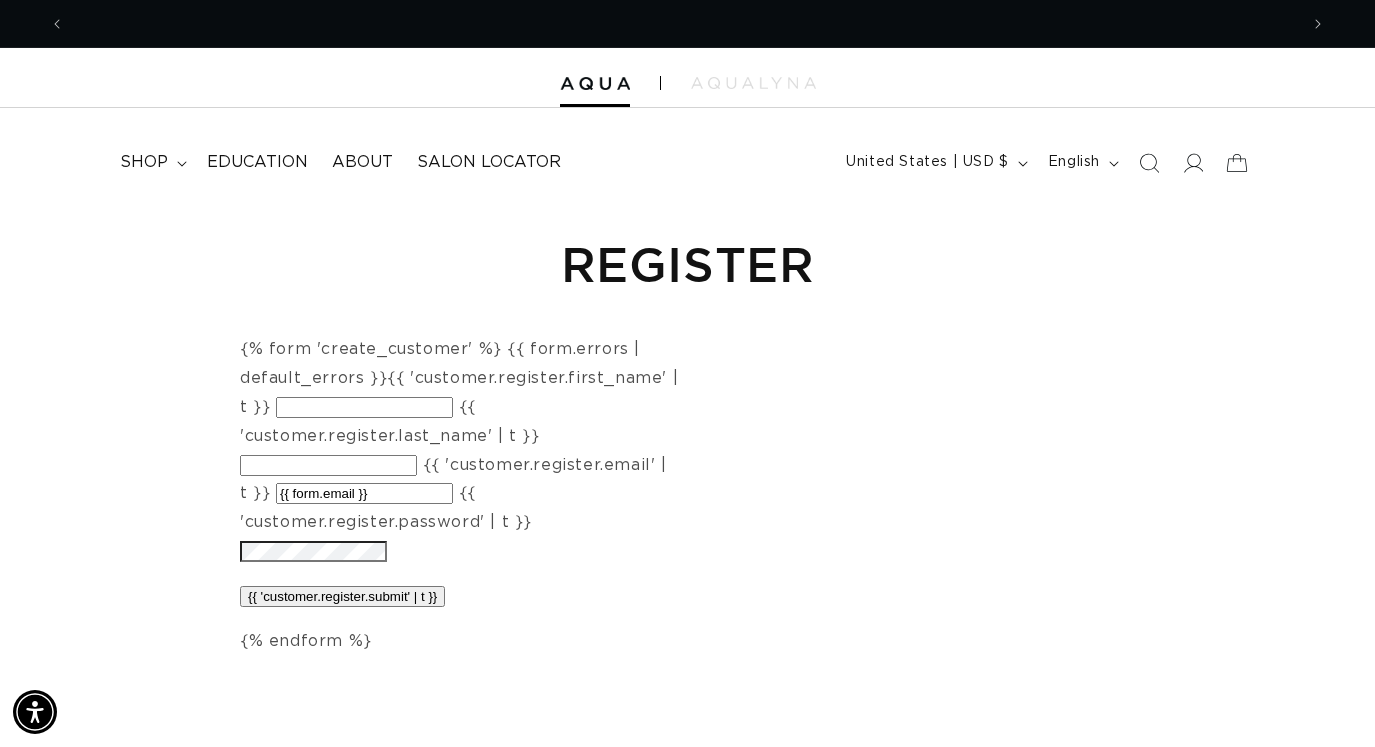 scroll, scrollTop: 0, scrollLeft: 1233, axis: horizontal 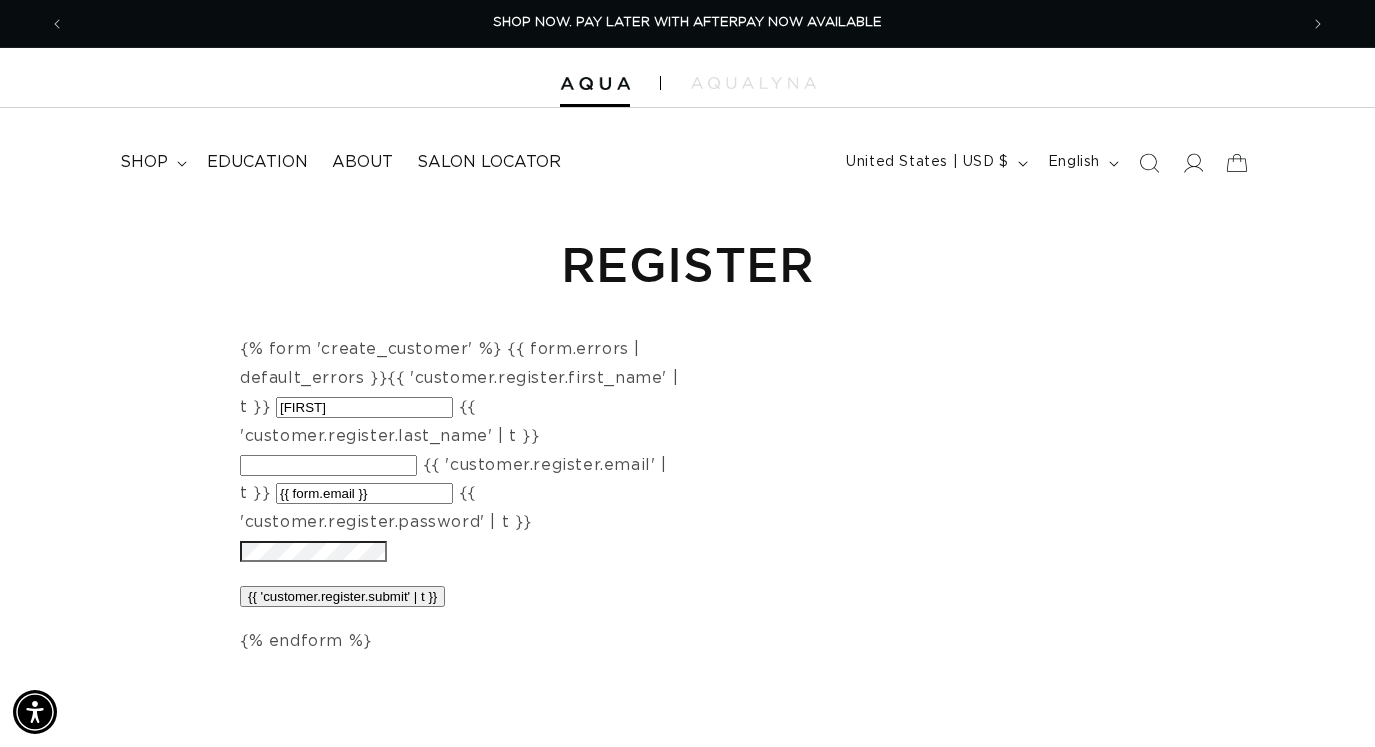 type on "j" 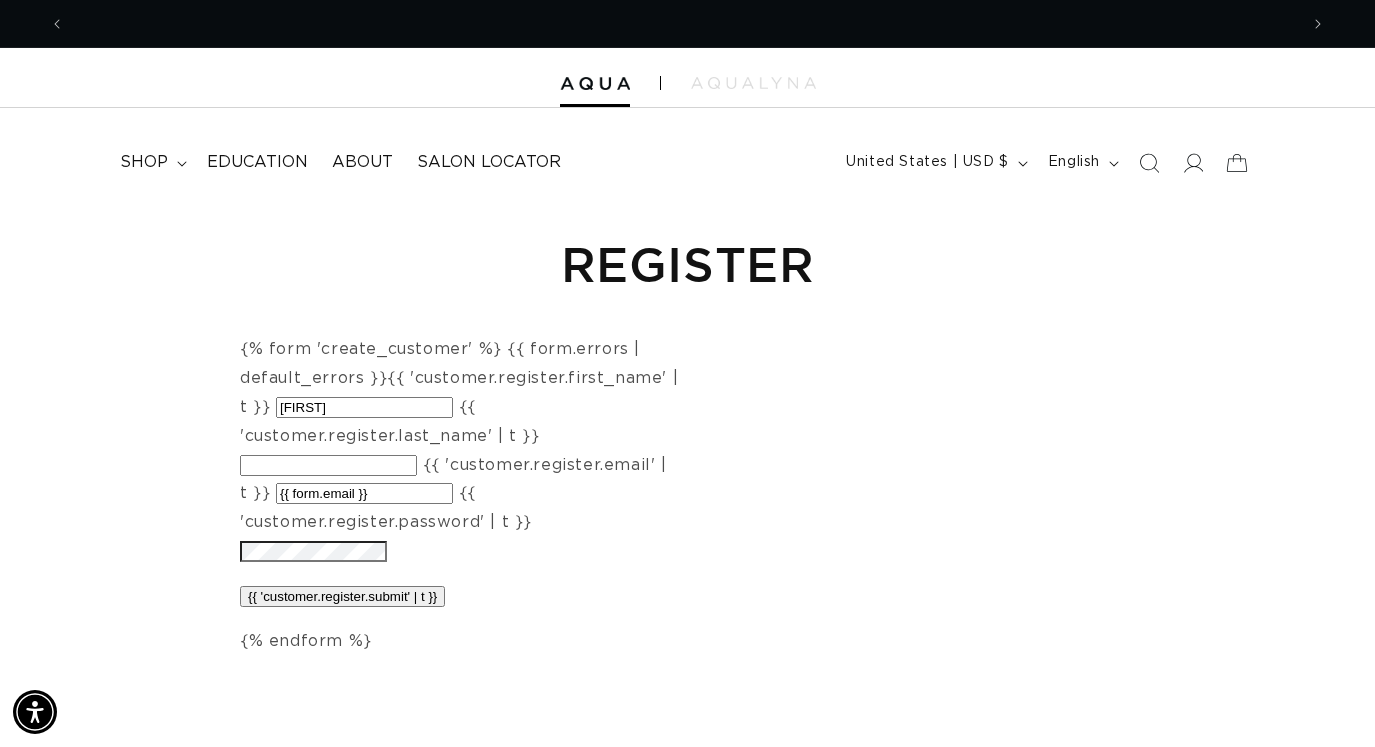 scroll, scrollTop: 0, scrollLeft: 2466, axis: horizontal 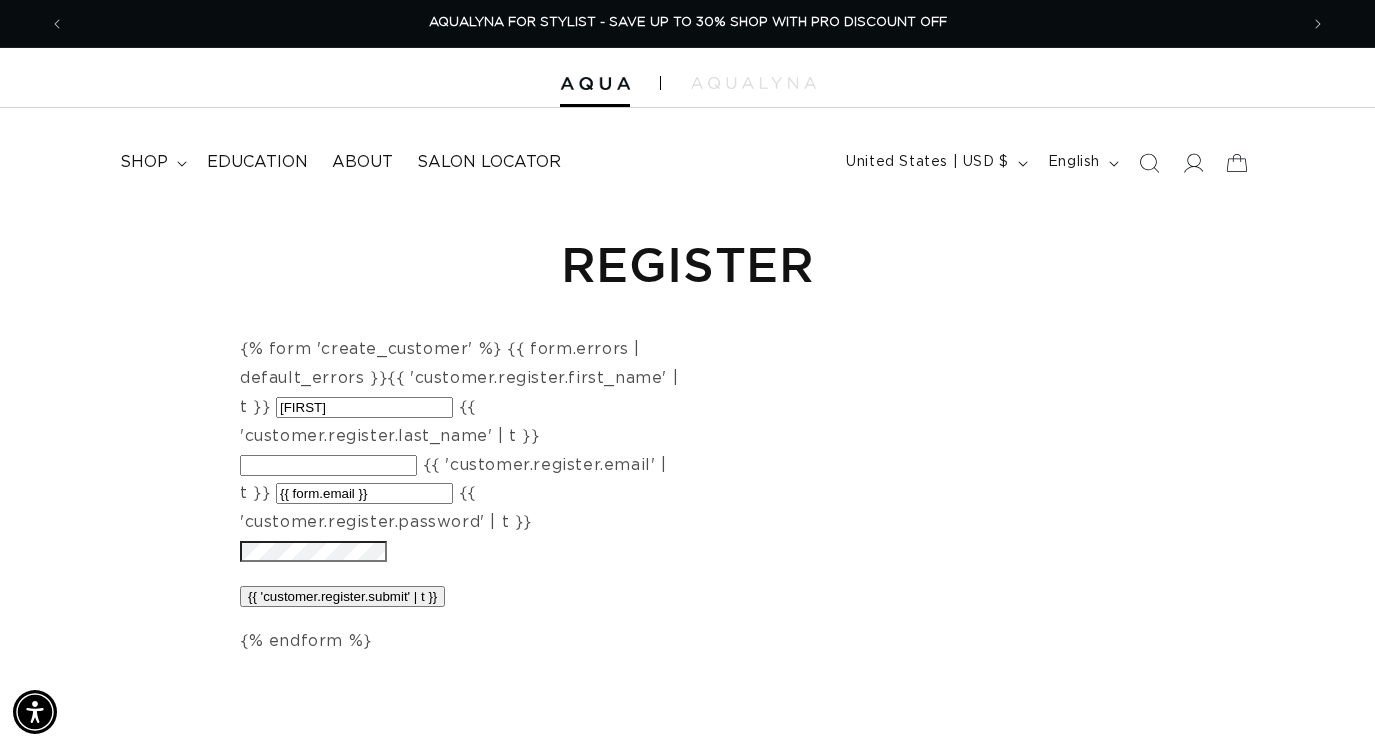 type on "[FIRST]" 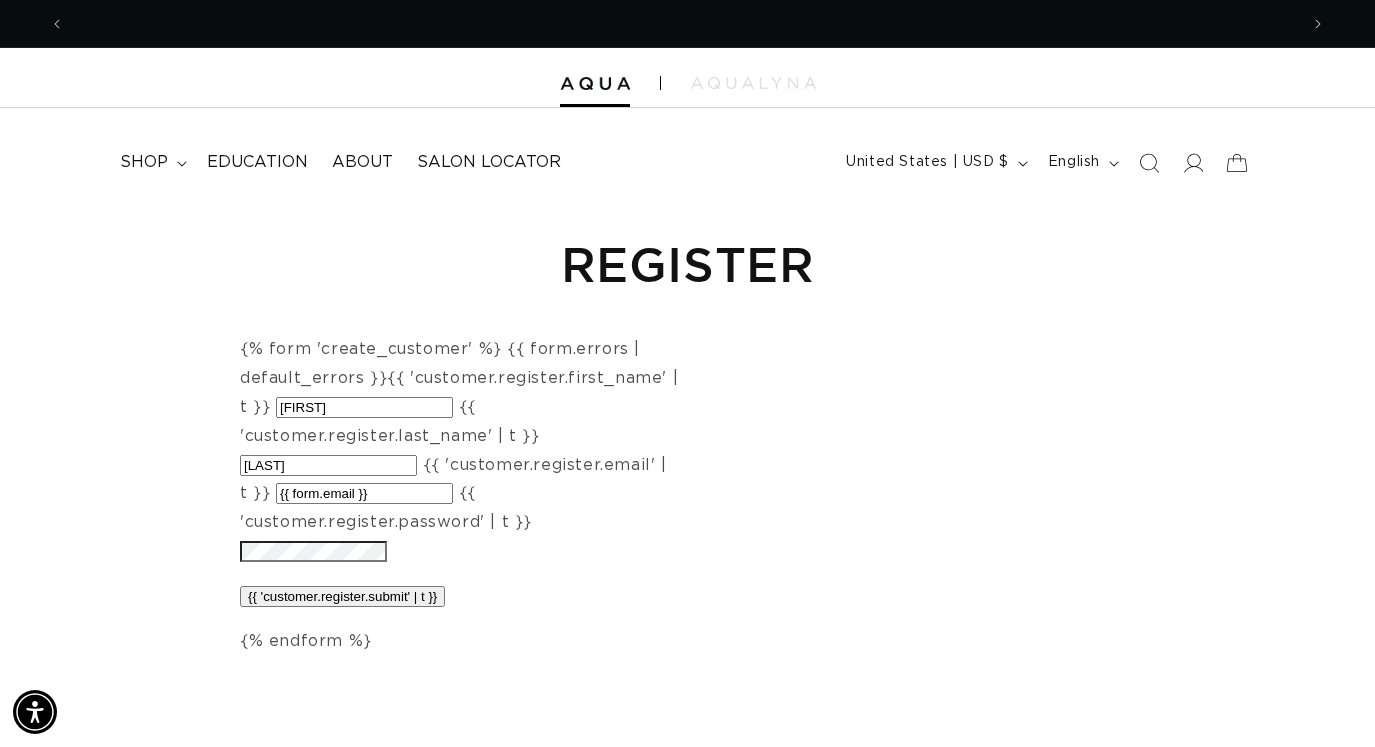 scroll, scrollTop: 0, scrollLeft: 0, axis: both 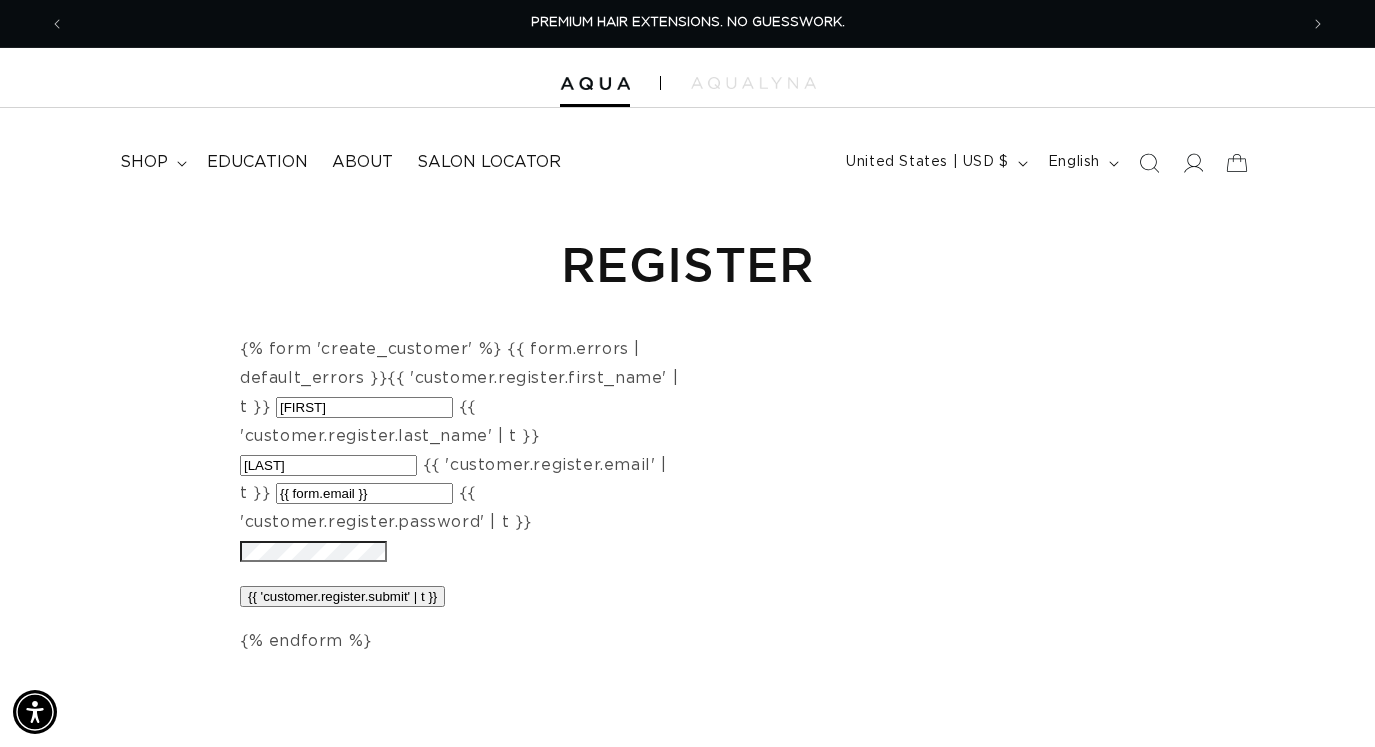 type on "[LAST]" 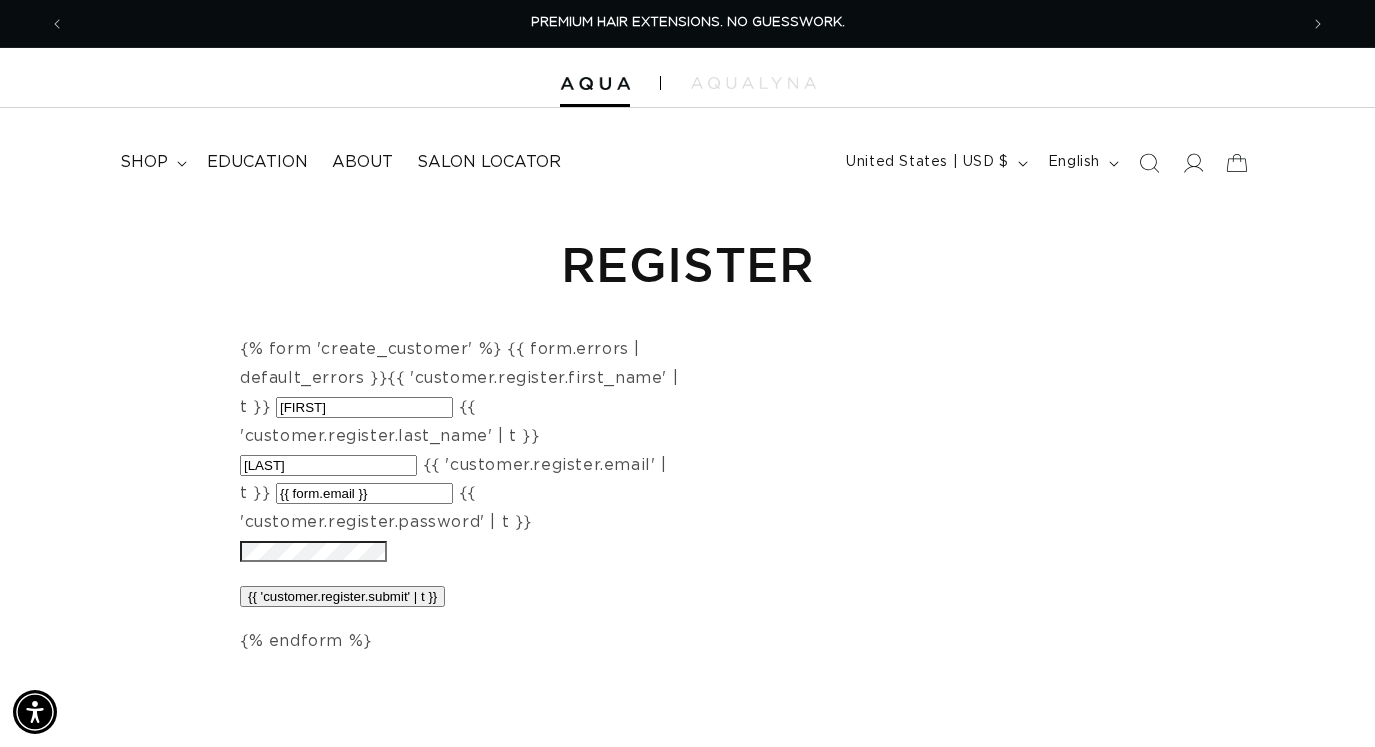 click on "{{ form.email }}" at bounding box center [364, 493] 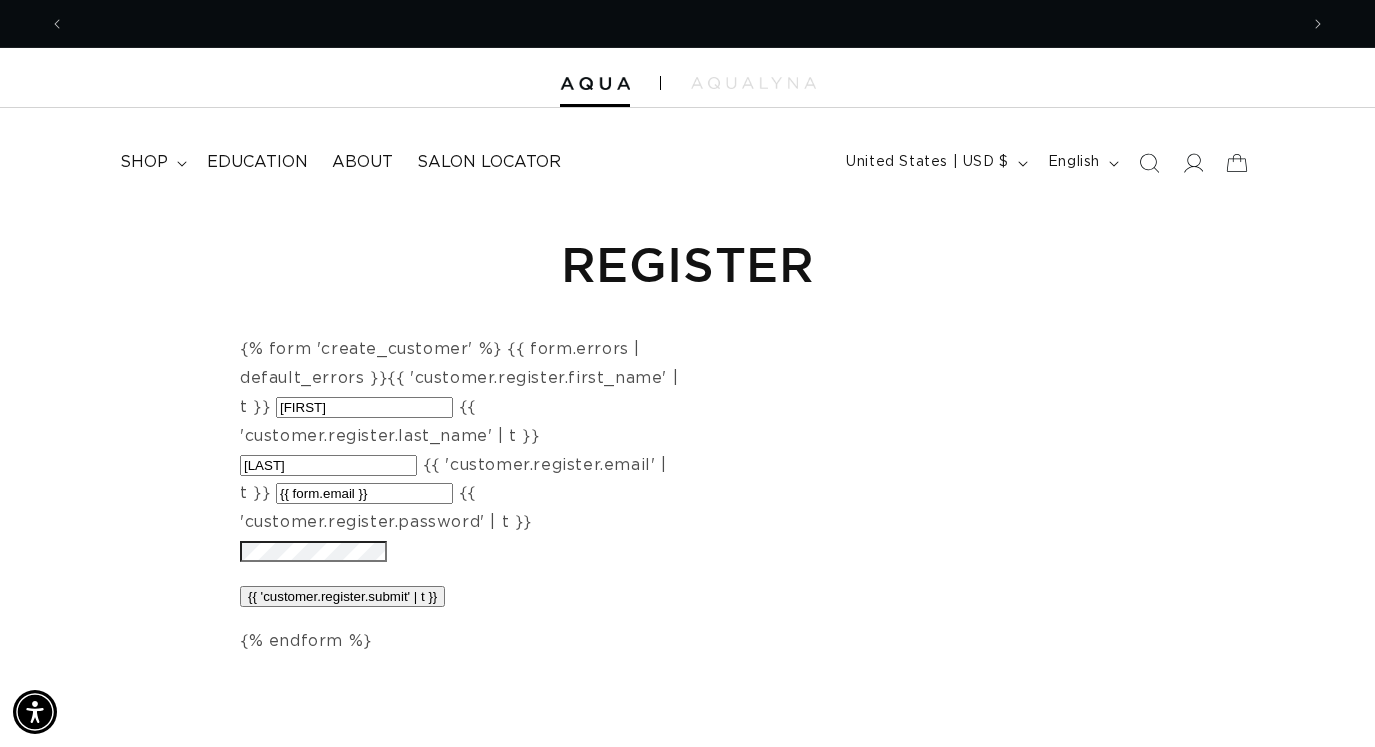 click on "{{ form.email }}" at bounding box center [364, 493] 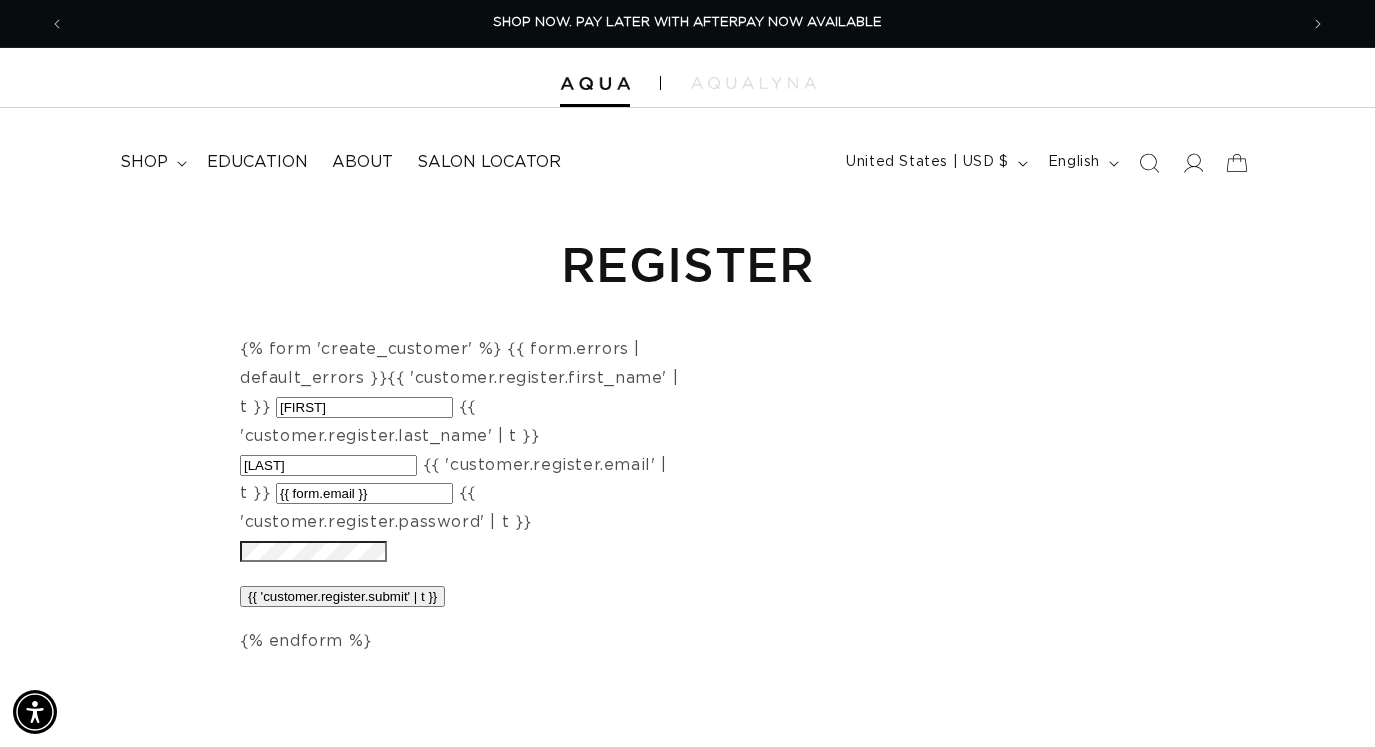 click on "{{ form.email }}" at bounding box center [364, 493] 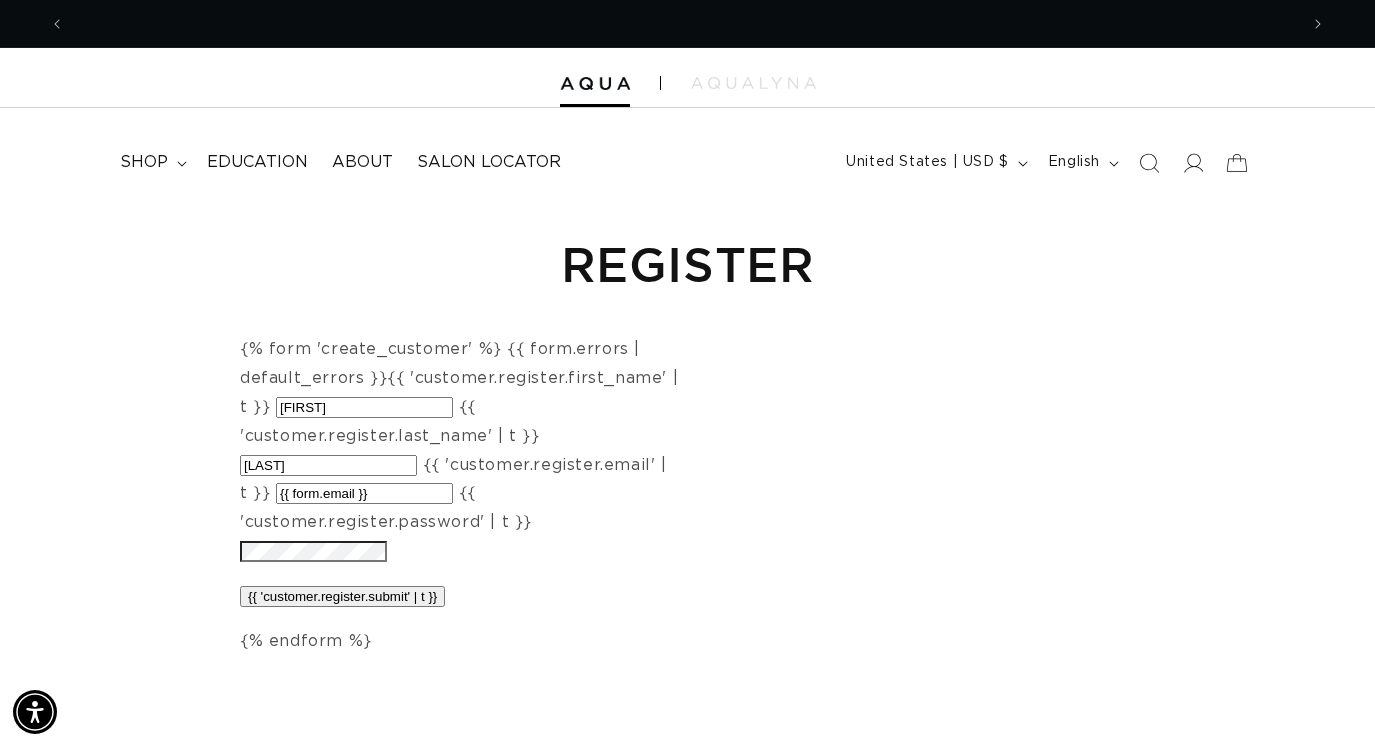 scroll, scrollTop: 0, scrollLeft: 2466, axis: horizontal 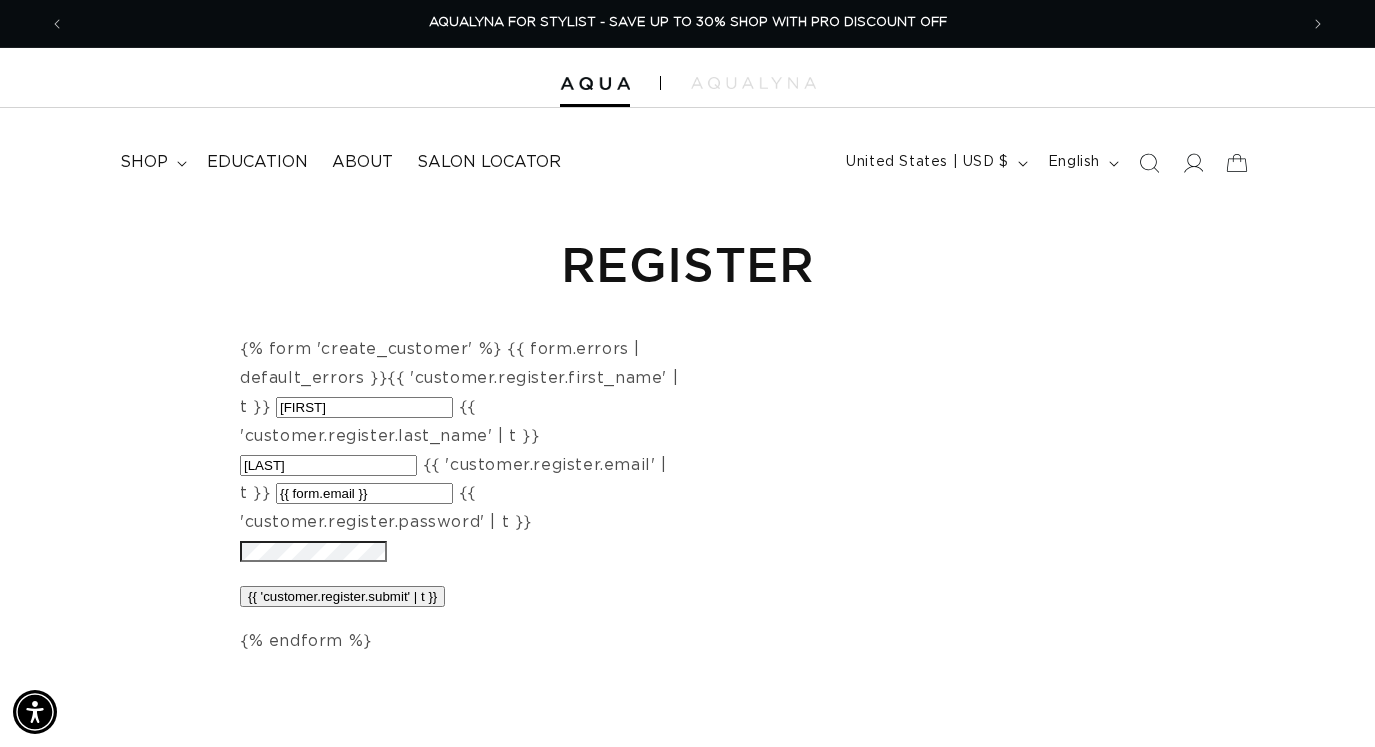 drag, startPoint x: 319, startPoint y: 492, endPoint x: 257, endPoint y: 492, distance: 62 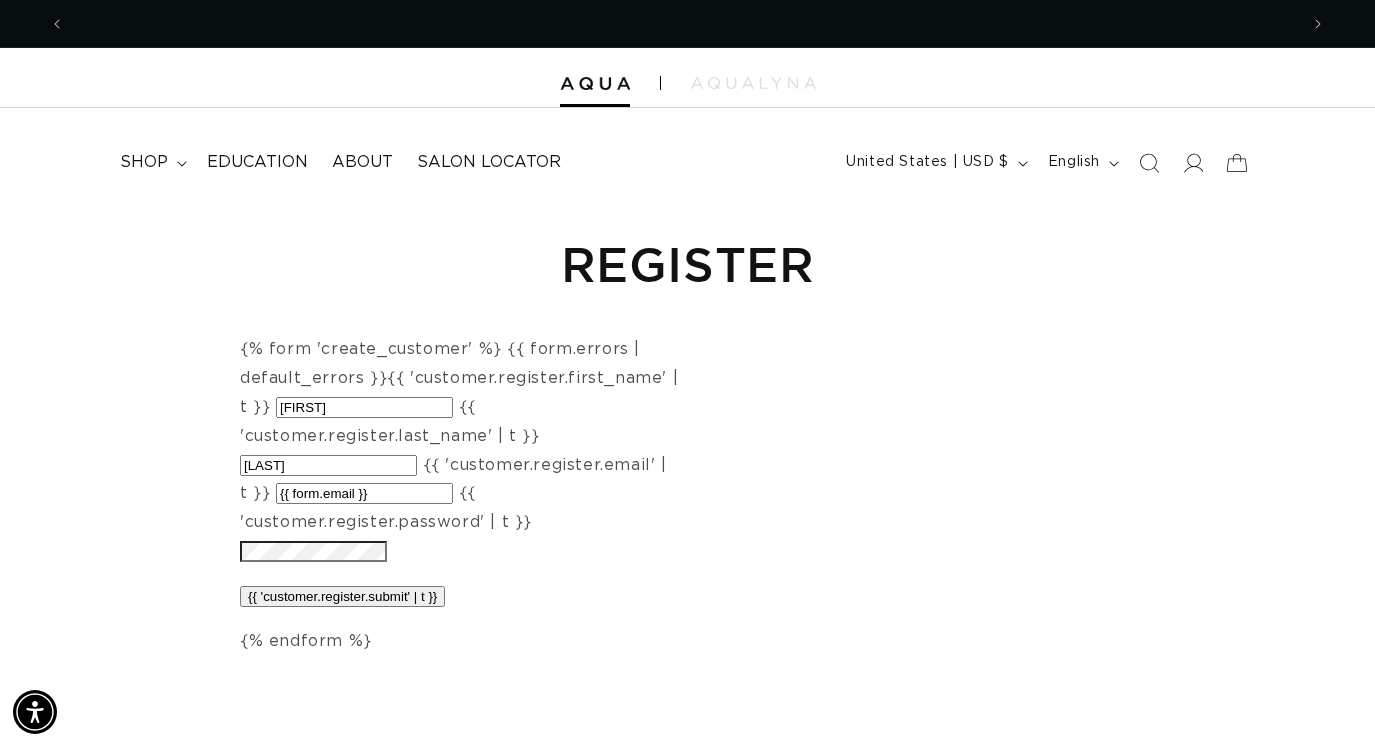 scroll, scrollTop: 0, scrollLeft: 0, axis: both 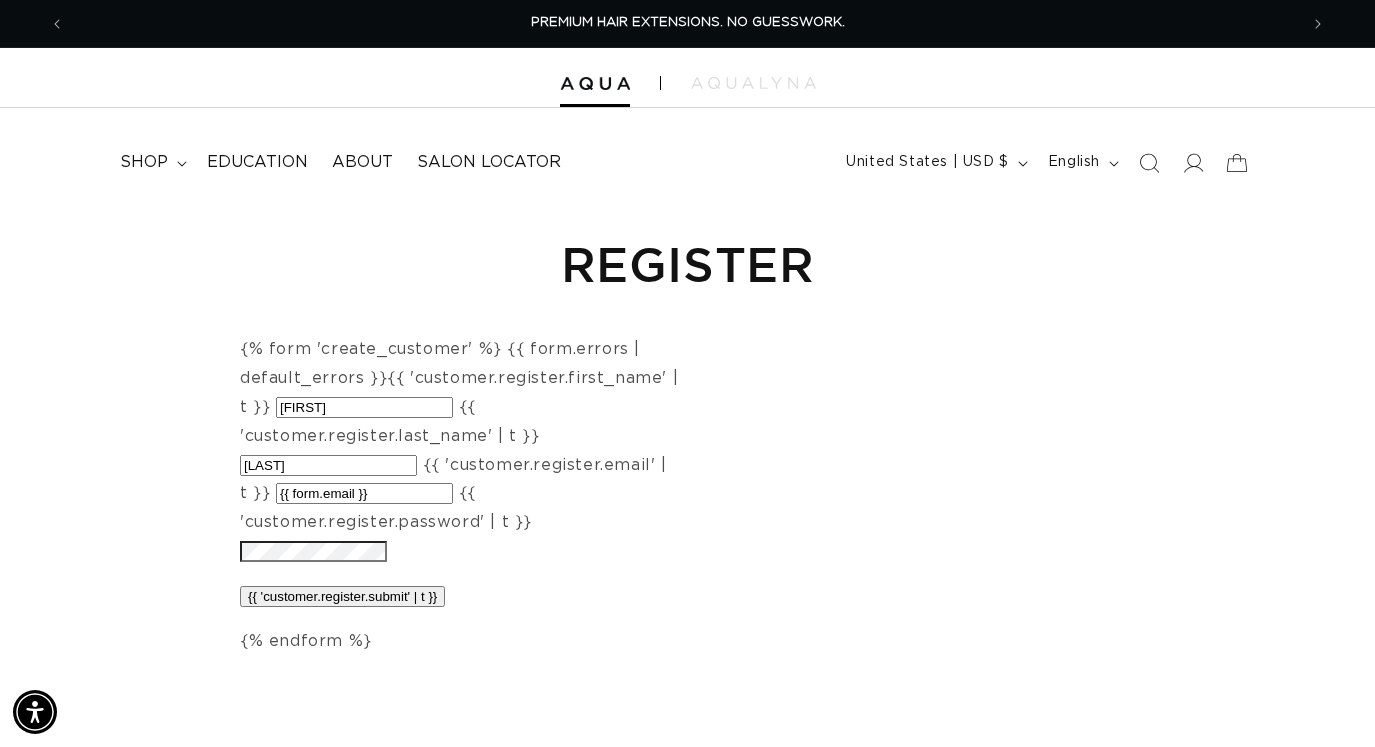 paste on "[EMAIL]" 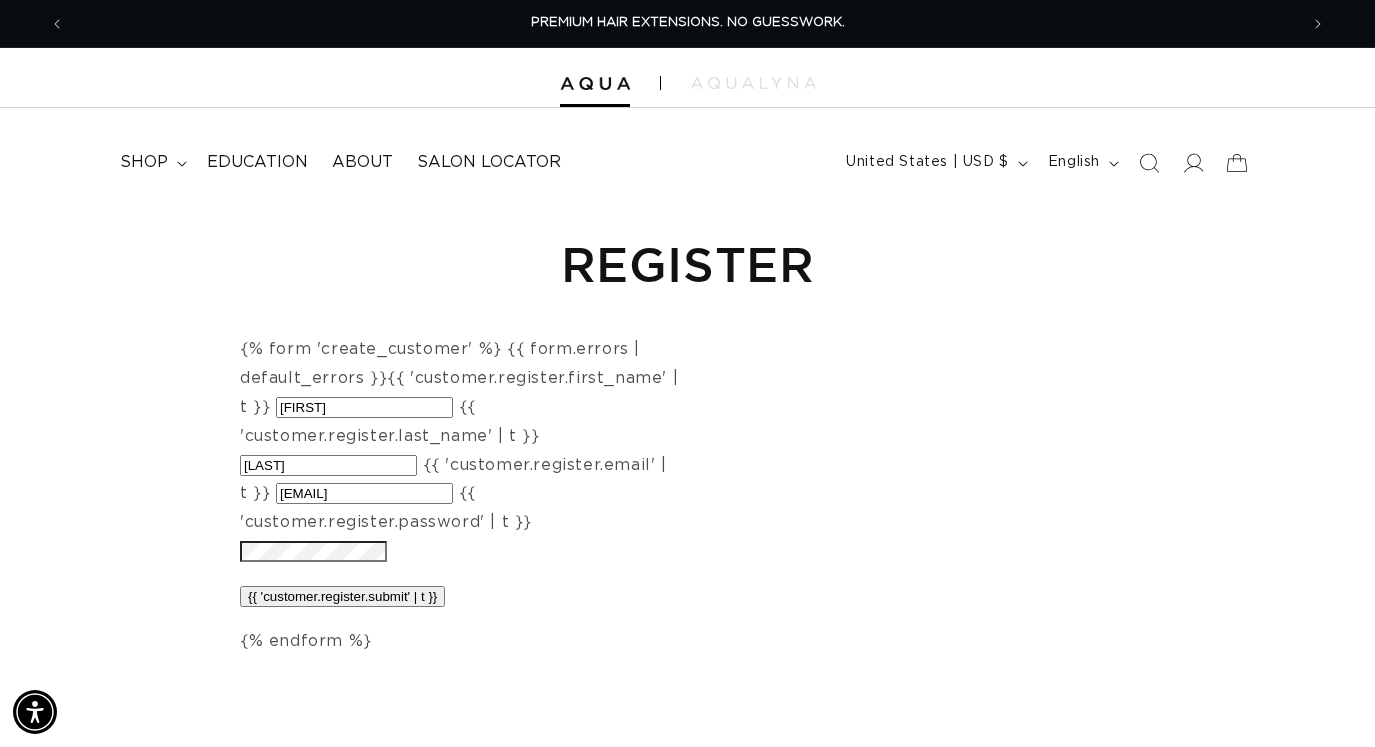 scroll, scrollTop: 0, scrollLeft: 19, axis: horizontal 